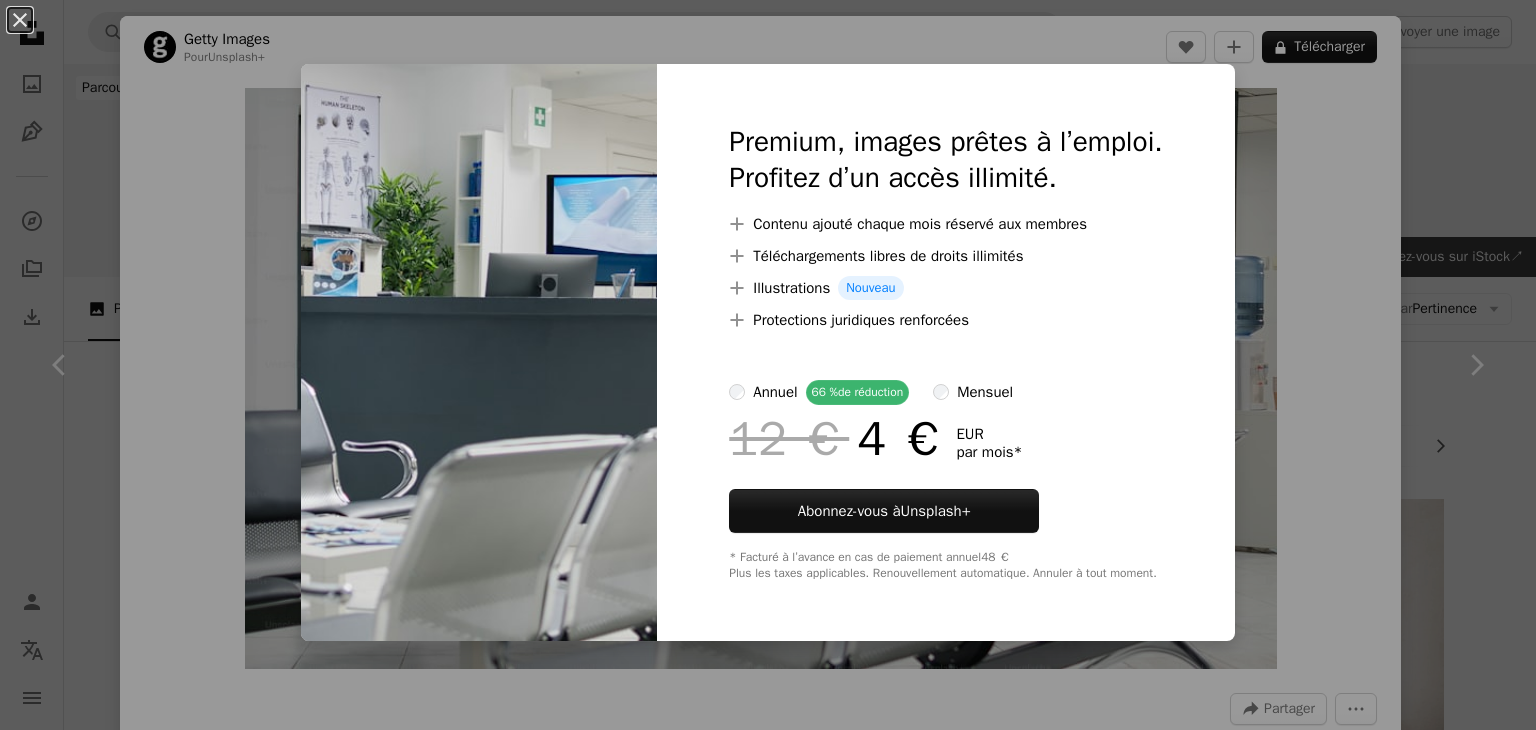 scroll, scrollTop: 1195, scrollLeft: 0, axis: vertical 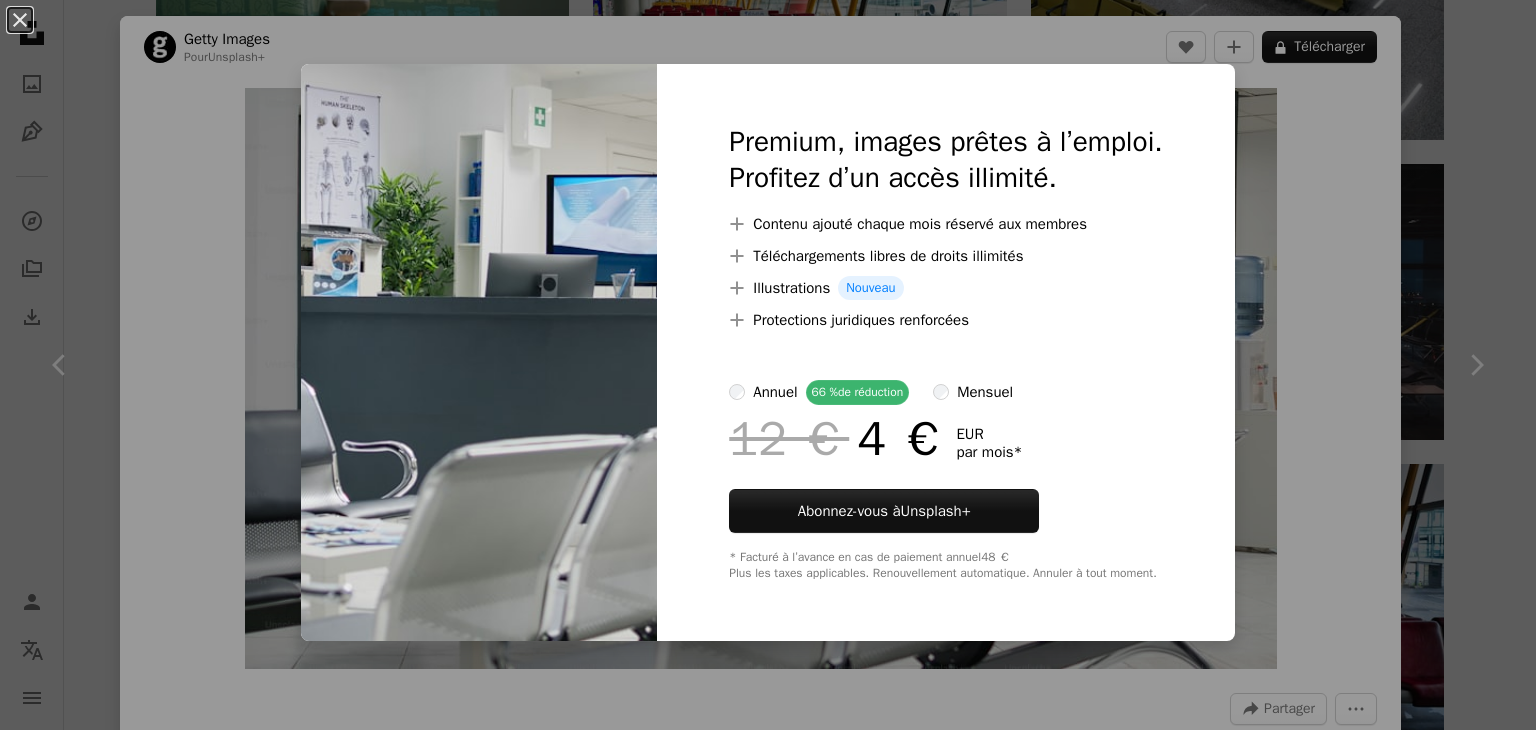 click at bounding box center (479, 352) 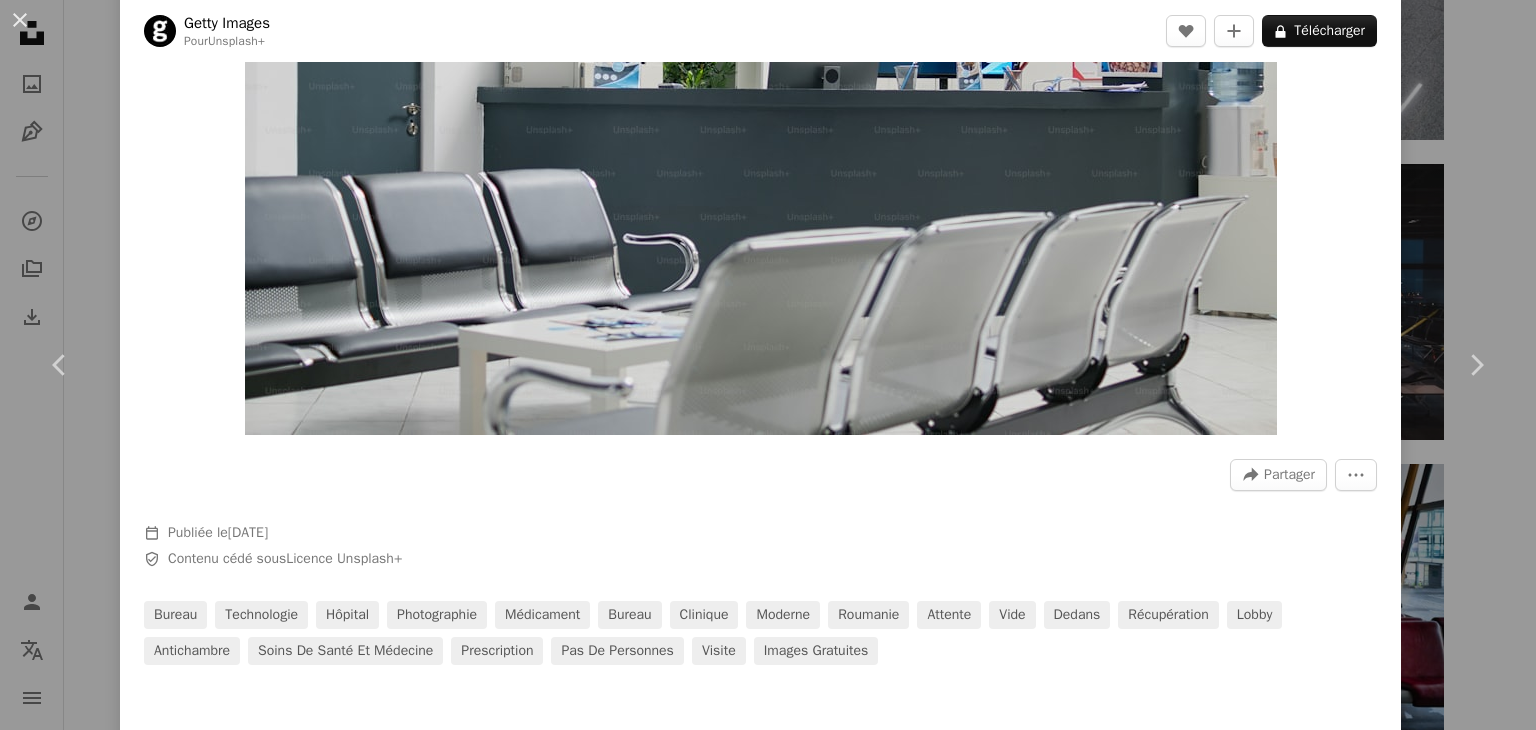 scroll, scrollTop: 264, scrollLeft: 0, axis: vertical 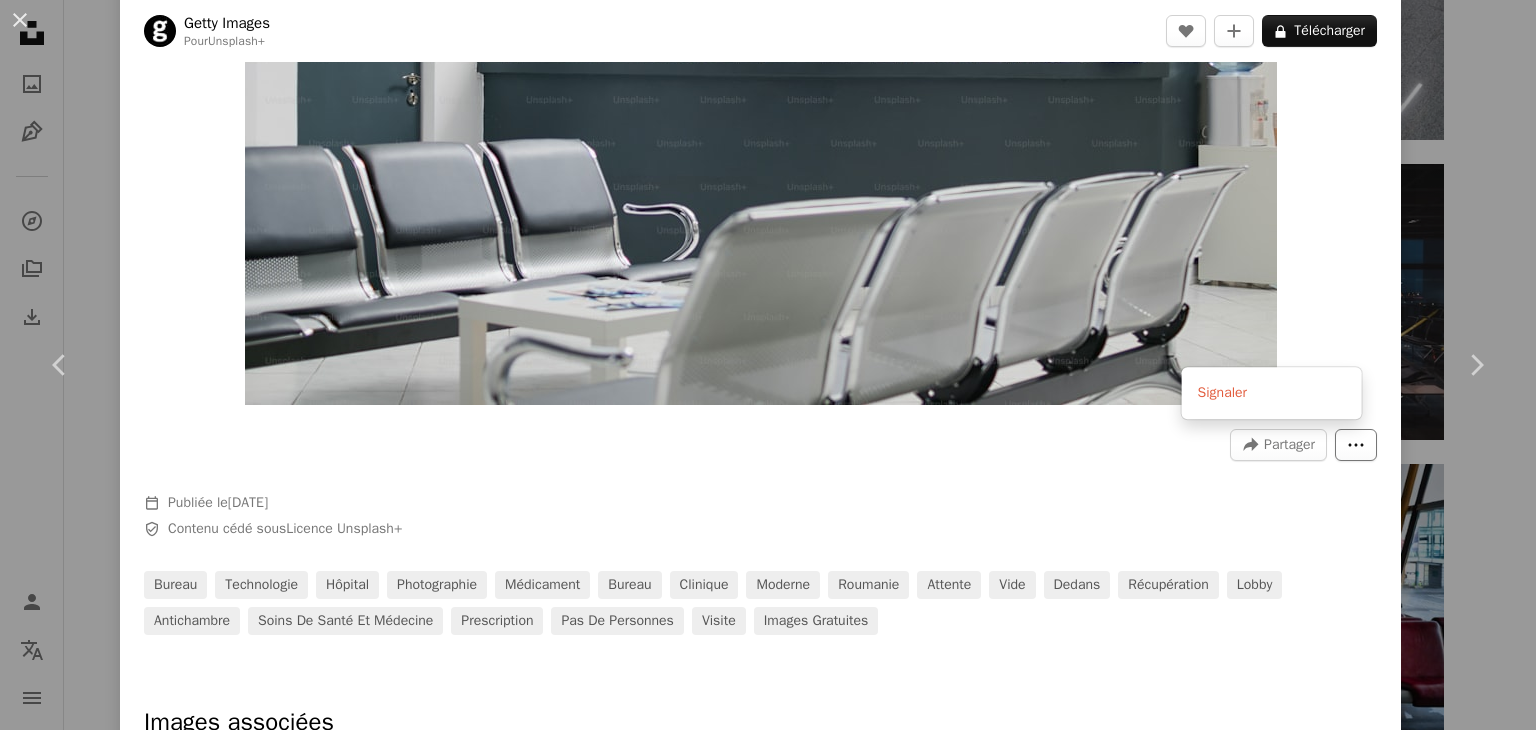 click on "More Actions" 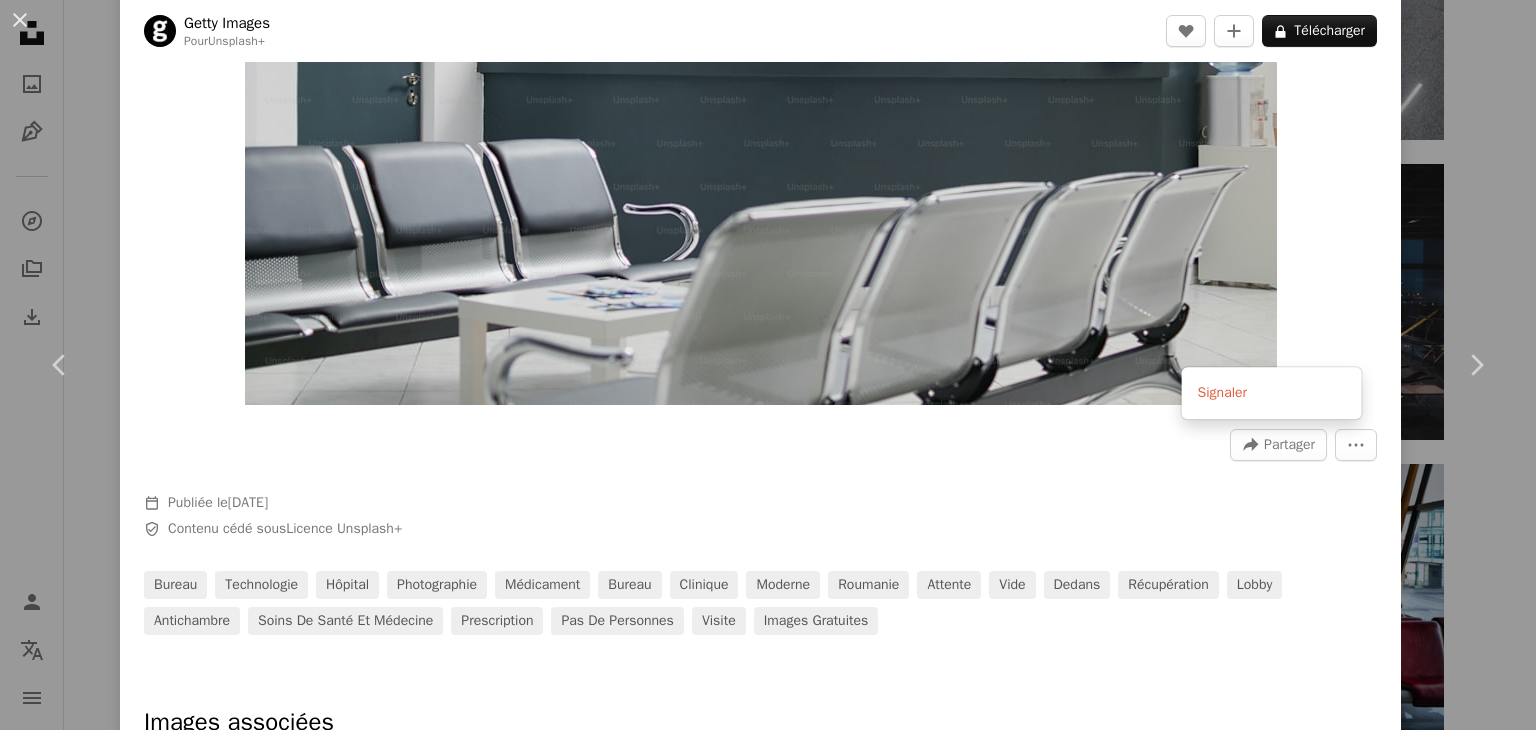 click on "An X shape Chevron left Chevron right Getty Images Pour Unsplash+ A heart A plus sign A lock Télécharger Zoom in A forward-right arrow Partager More Actions Calendar outlined Publiée le [DATE] Safety Contenu cédé sous Licence Unsplash+ bureau Technologie hôpital photographie médicament bureau clinique moderne [COUNTRY] attente vide dedans récupération lobby antichambre Soins de santé et médecine prescription Pas de personnes visite Images gratuites Images associées Plus sign for Unsplash+ A heart A plus sign Getty Images Pour Unsplash+ A lock Télécharger Plus sign for Unsplash+ A heart A plus sign Kamran Abdullayev Pour Unsplash+ A lock Télécharger Plus sign for Unsplash+ A heart A plus sign Getty Images Pour Unsplash+ A lock Télécharger Plus sign for Unsplash+ A heart A plus sign Getty Images" at bounding box center [768, 365] 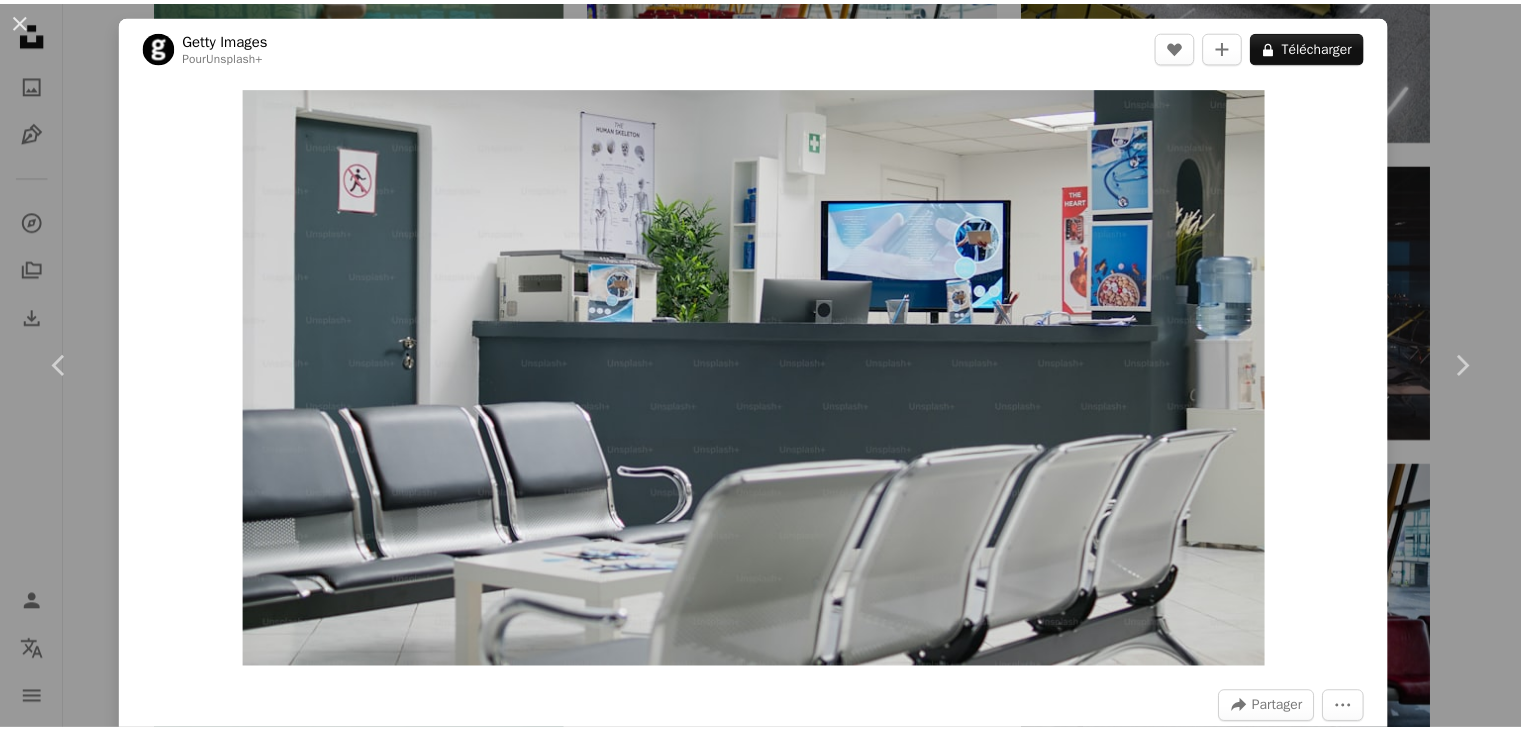 scroll, scrollTop: 0, scrollLeft: 0, axis: both 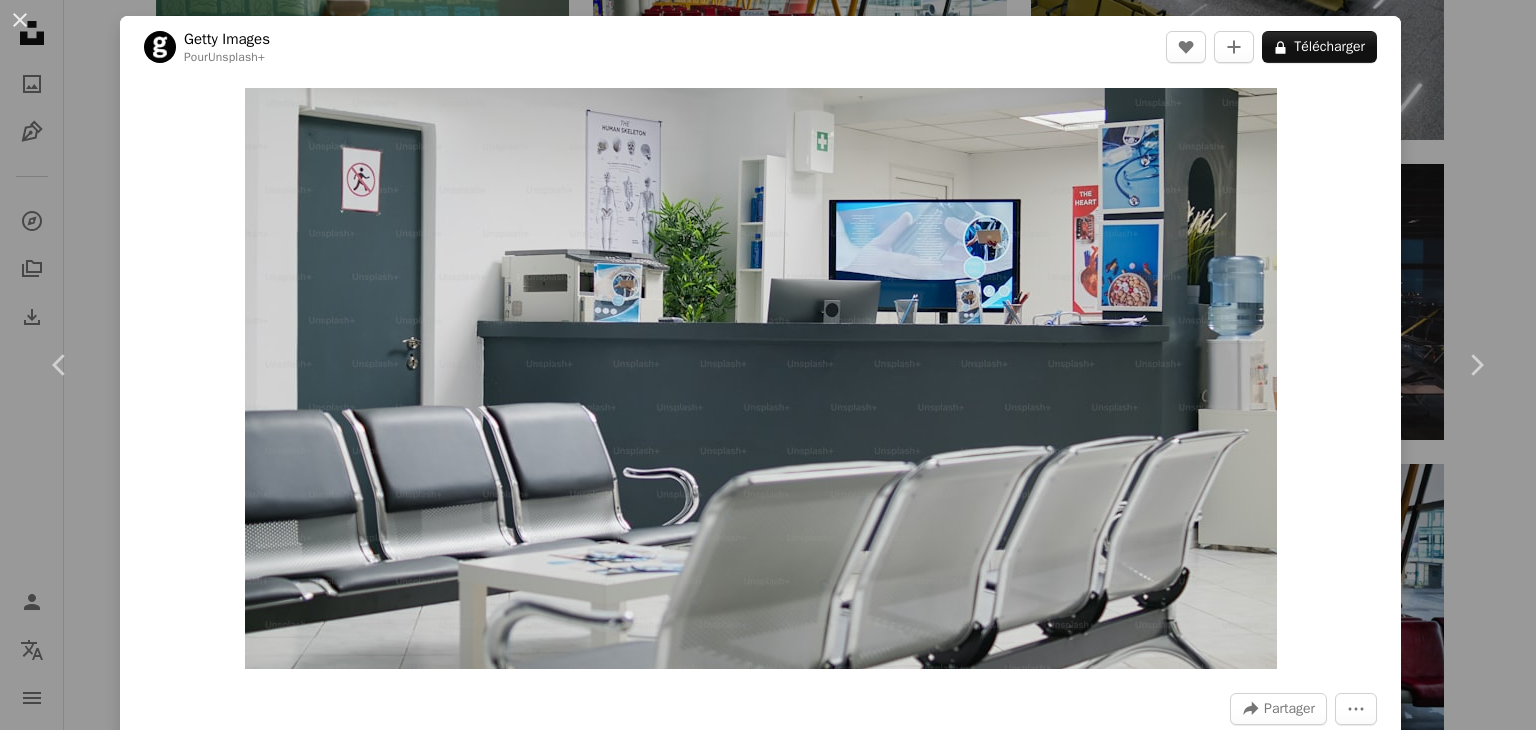 click on "An X shape Chevron left Chevron right Getty Images Pour Unsplash+ A heart A plus sign A lock Télécharger Zoom in A forward-right arrow Partager More Actions Calendar outlined Publiée le [DATE] Safety Contenu cédé sous Licence Unsplash+ bureau Technologie hôpital photographie médicament bureau clinique moderne [COUNTRY] attente vide dedans récupération lobby antichambre Soins de santé et médecine prescription Pas de personnes visite Images gratuites Images associées Plus sign for Unsplash+ A heart A plus sign Getty Images Pour Unsplash+ A lock Télécharger Plus sign for Unsplash+ A heart A plus sign Kamran Abdullayev Pour Unsplash+ A lock Télécharger Plus sign for Unsplash+ A heart A plus sign Getty Images Pour Unsplash+ A lock Télécharger Plus sign for Unsplash+ A heart A plus sign Getty Images" at bounding box center (768, 365) 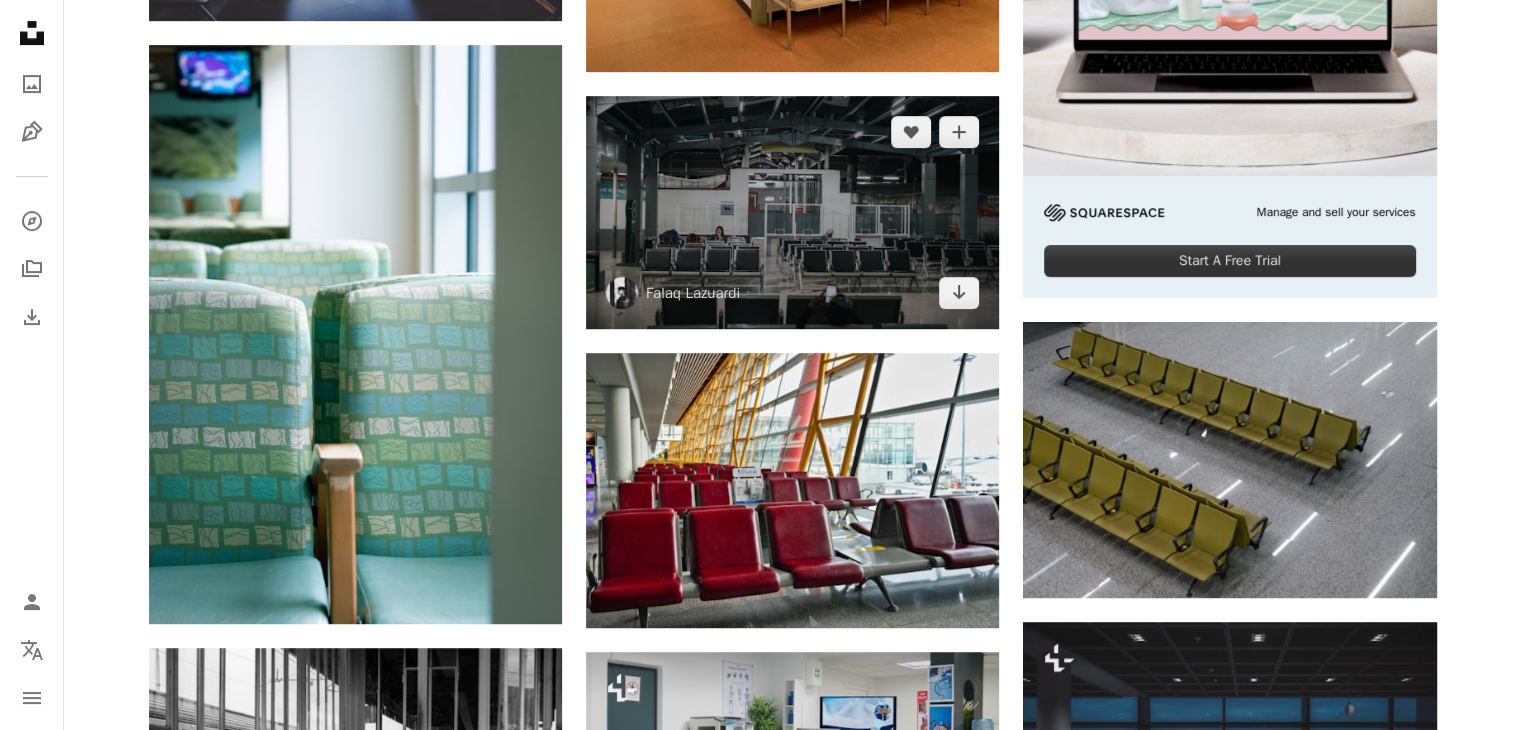 scroll, scrollTop: 771, scrollLeft: 0, axis: vertical 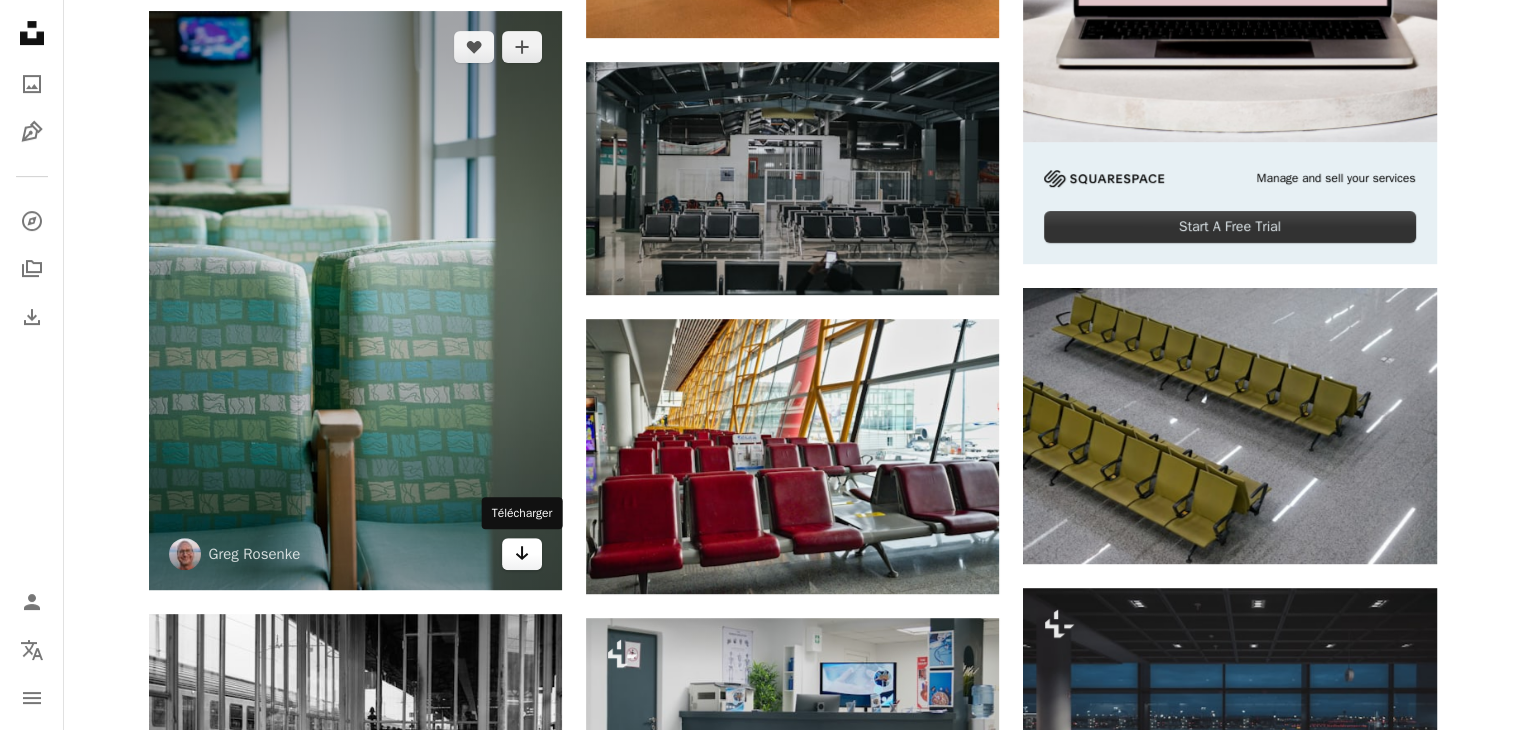click on "Arrow pointing down" at bounding box center [522, 554] 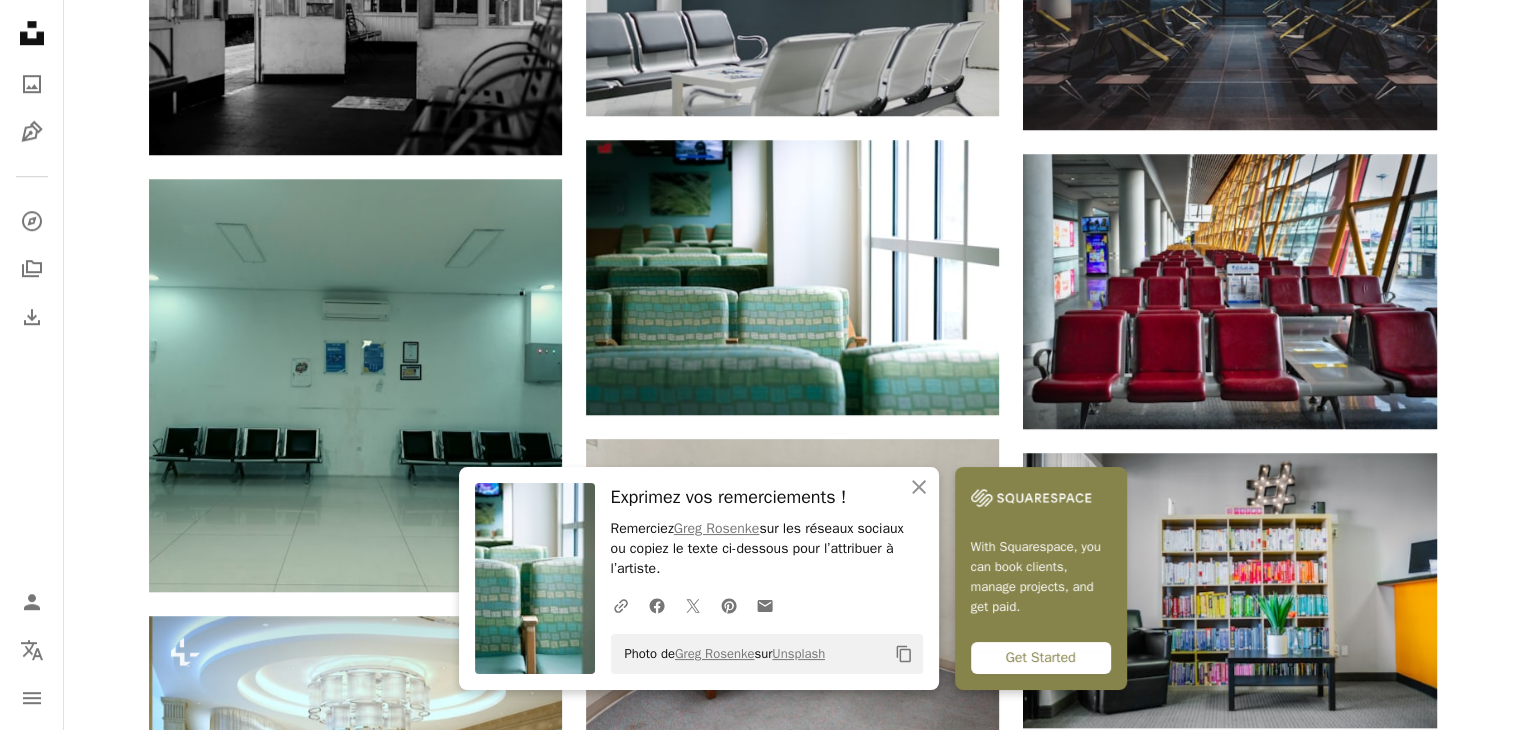 scroll, scrollTop: 1532, scrollLeft: 0, axis: vertical 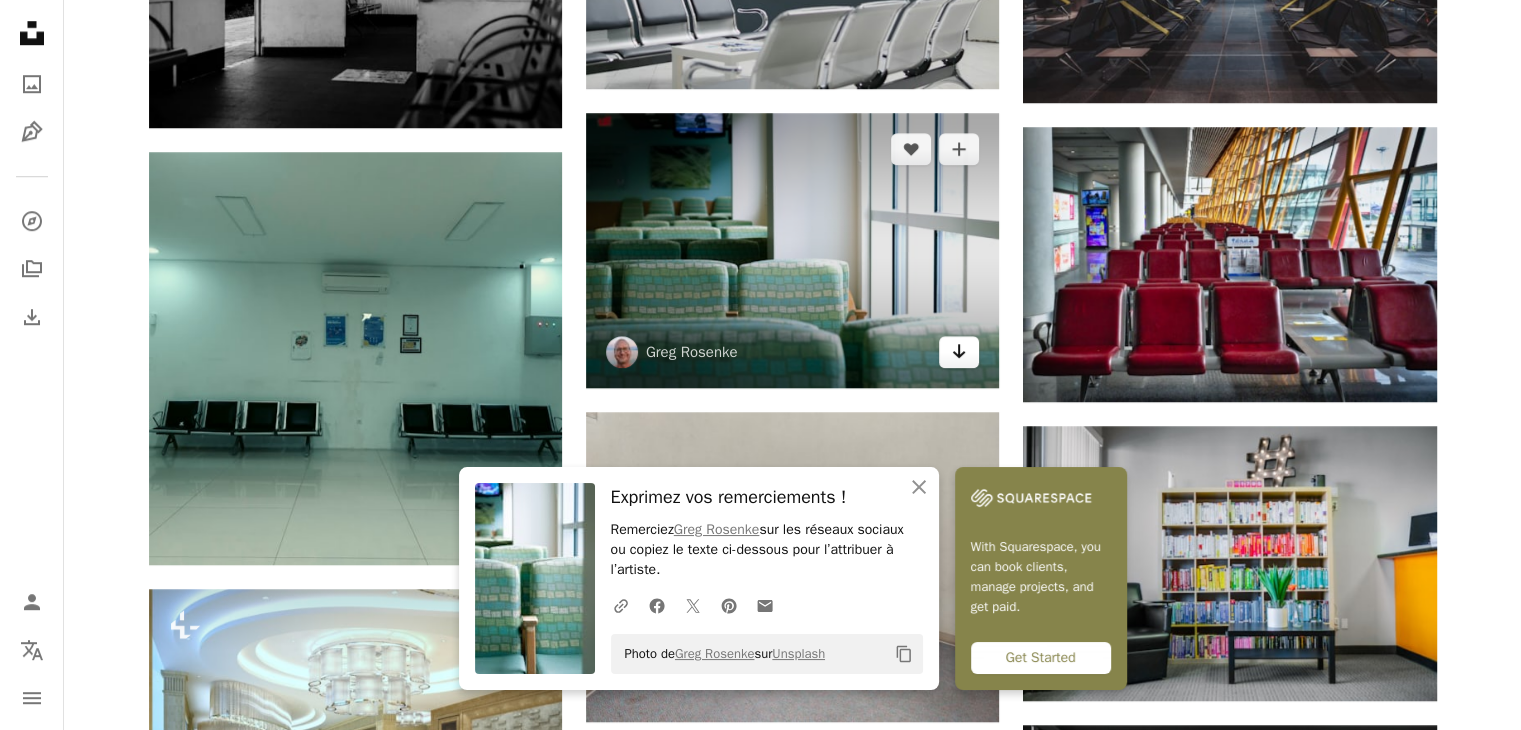 click on "Arrow pointing down" 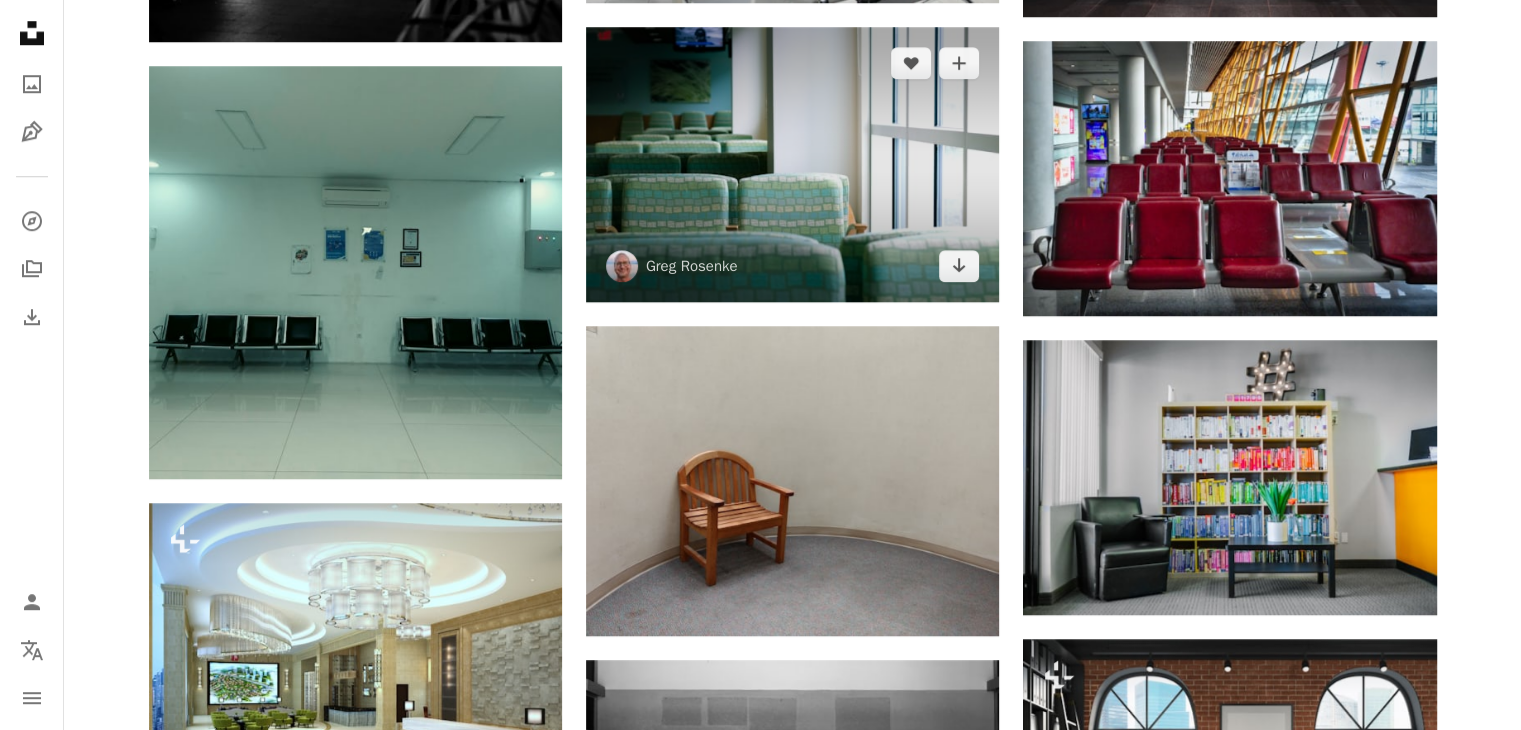 scroll, scrollTop: 1964, scrollLeft: 0, axis: vertical 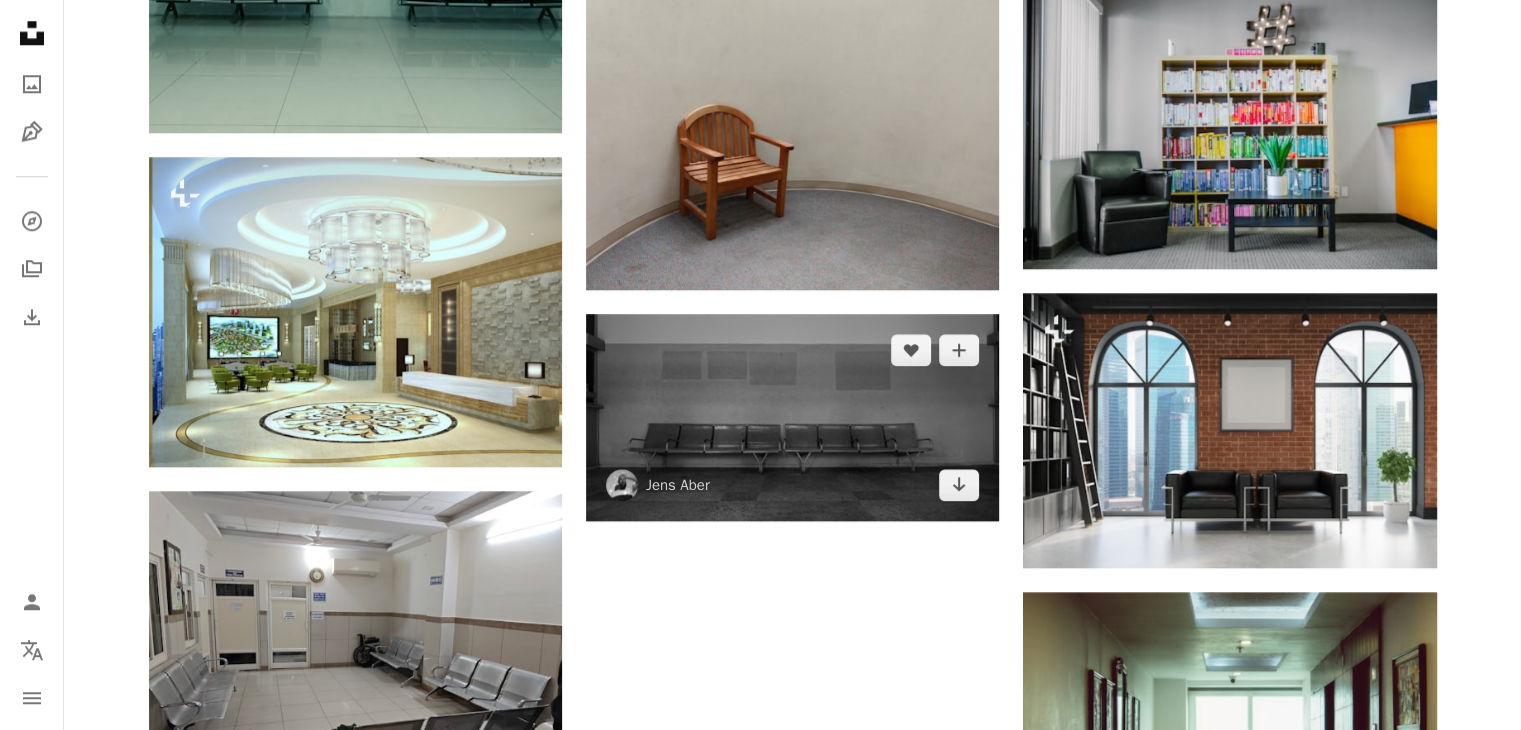 click at bounding box center (792, 417) 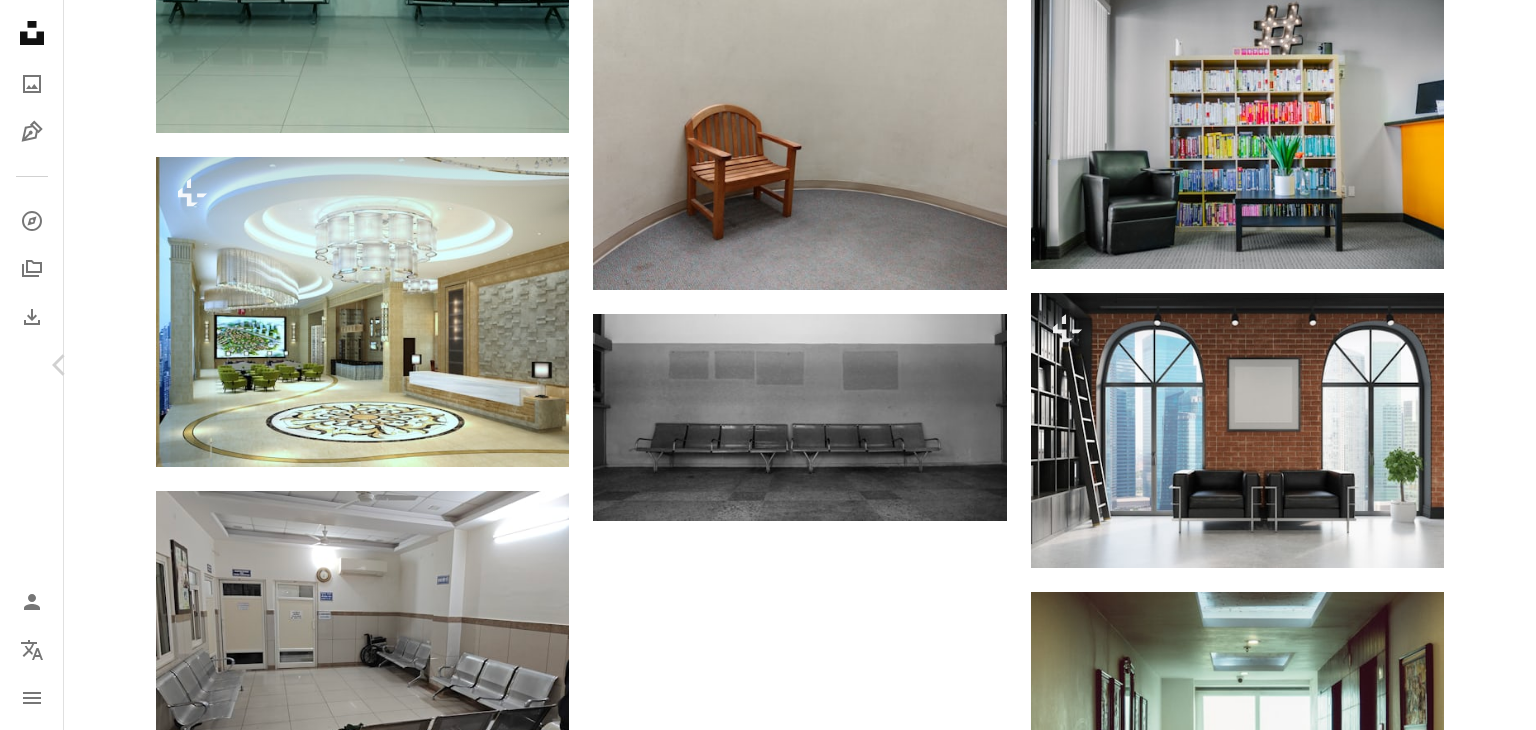 click on "Chevron right" at bounding box center [1476, 365] 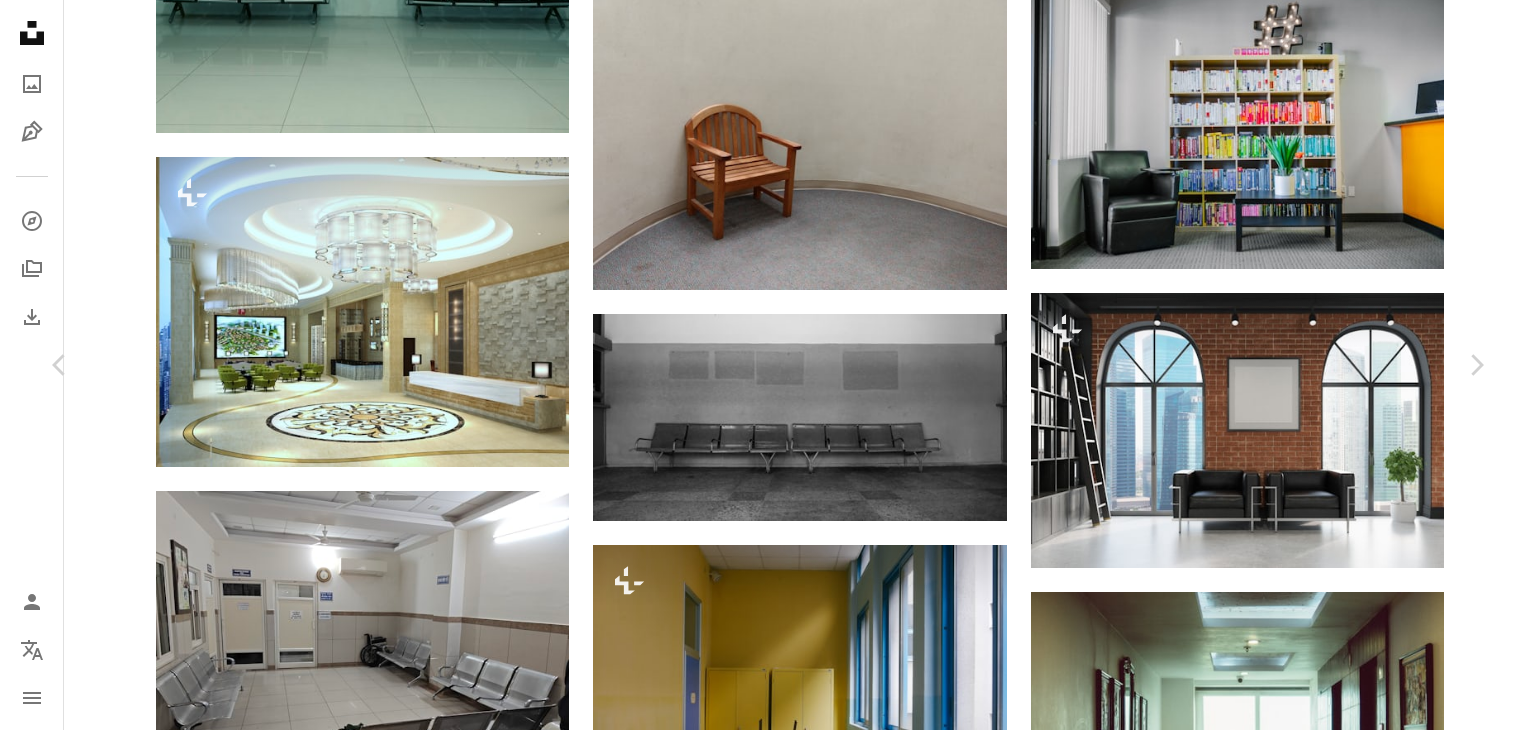 click on "An X shape Chevron left Chevron right [LAST] Disponible à l’embauche A checkmark inside of a circle A heart A plus sign Télécharger gratuitement Chevron down Zoom in ––– ––  –– ––– –––– –––– ––– ––  –– ––– –––– –––– ––– ––  –– ––– –––– –––– A forward-right arrow Partager Info icon Infos More Actions –––   – –––  – – ––  – ––––. ––– ––– ––––  –––– ––– ––– – –––– –––– ––– –––   –––– –––– Parcourez des images premium sur iStock  |  - 20 % avec le code UNSPLASH20 Images associées A heart A plus sign Viwe Mfaku Arrow pointing down Plus sign for Unsplash+ A heart A plus sign [FIRST] [LAST] Pour  Unsplash+ A lock Télécharger A heart A plus sign [FIRST] [LAST] Disponible à l’embauche A checkmark inside of a circle Arrow pointing down Plus sign for Unsplash+ Pour" at bounding box center (768, 5286) 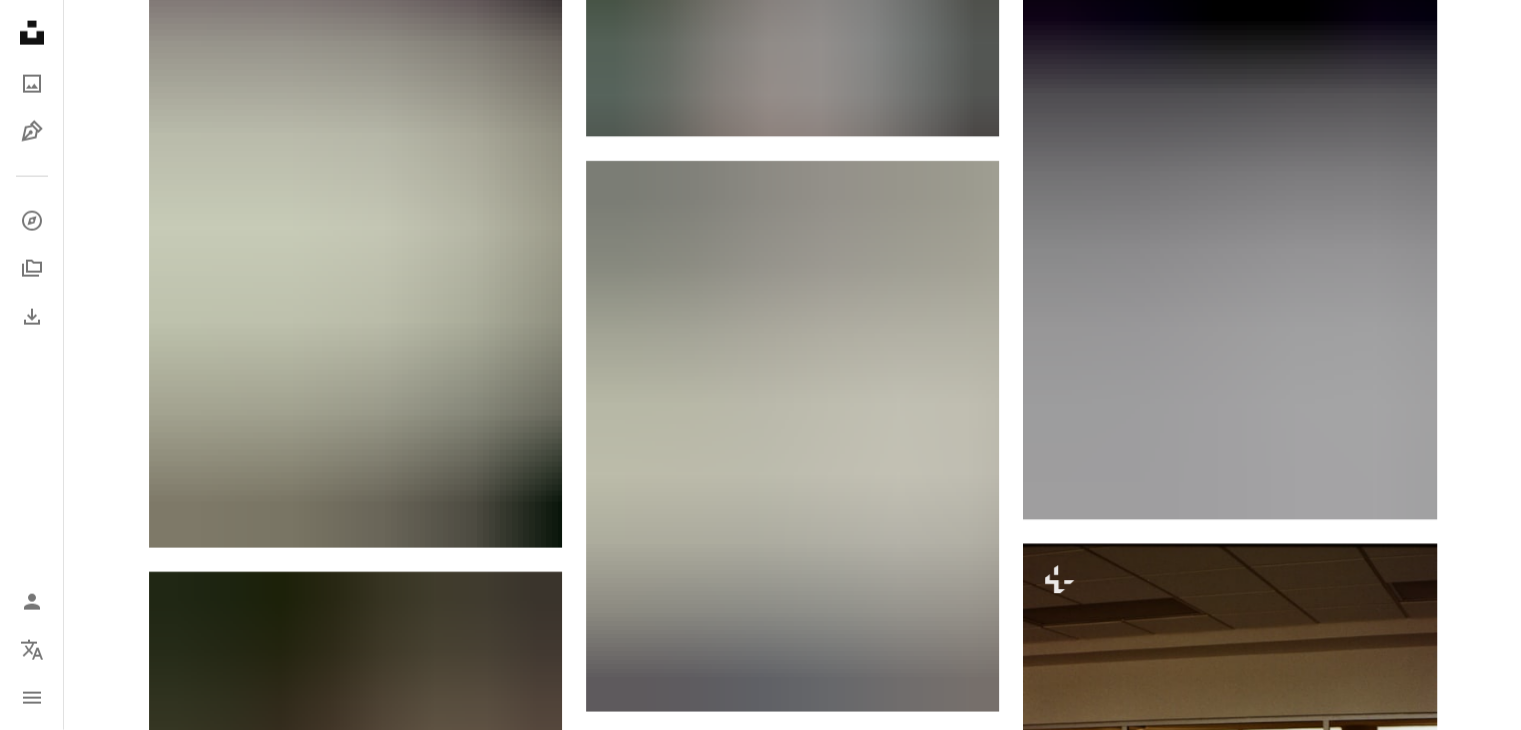 scroll, scrollTop: 4843, scrollLeft: 0, axis: vertical 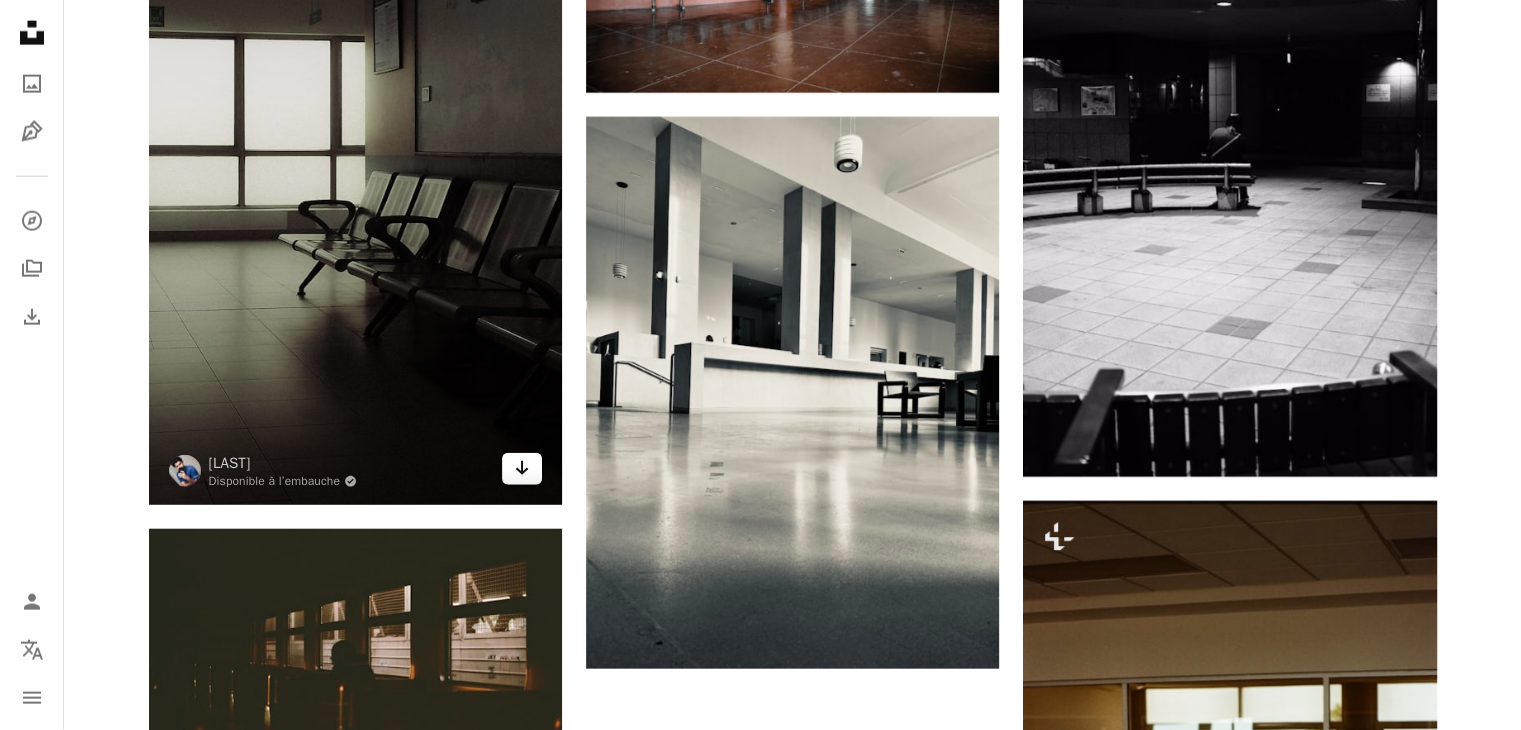 click on "Arrow pointing down" at bounding box center (522, 469) 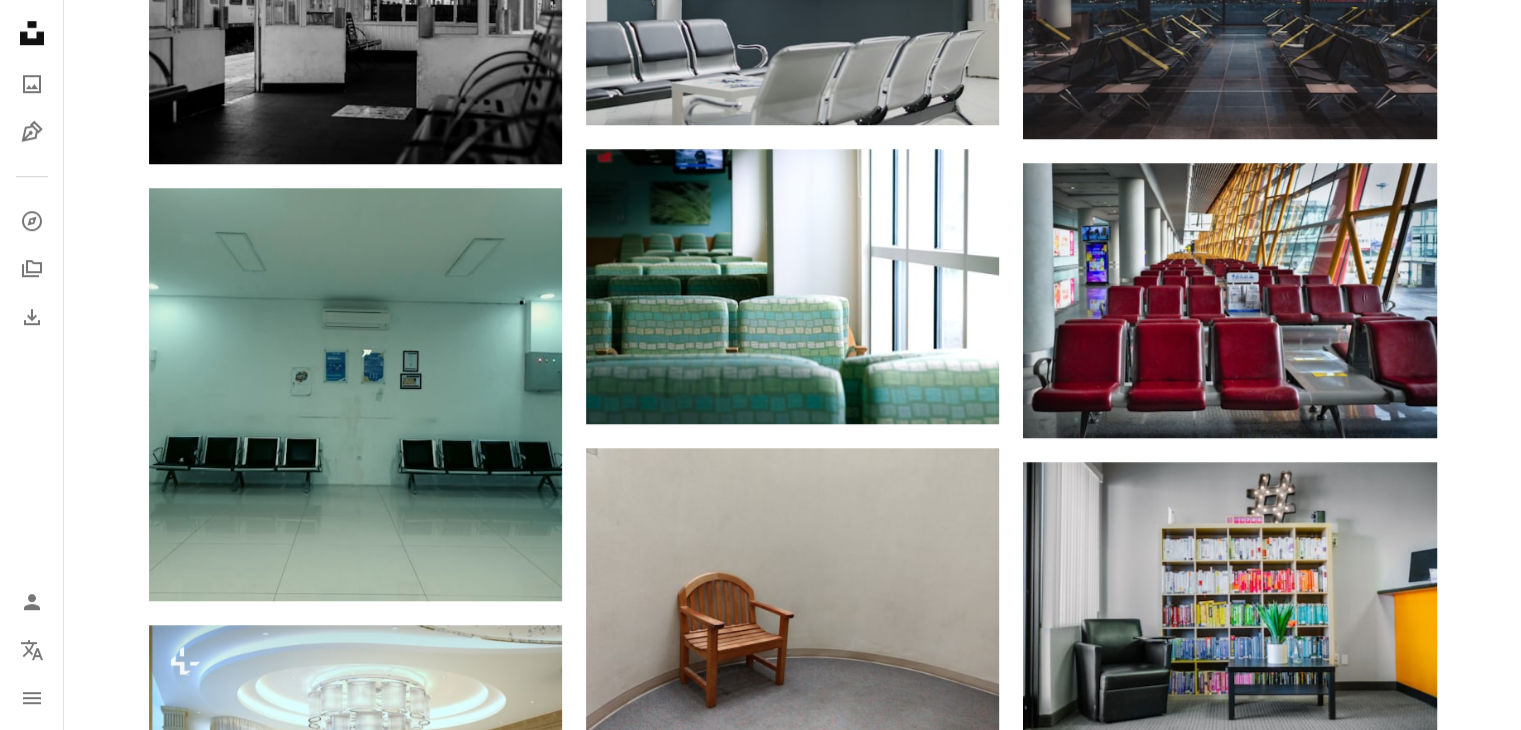 scroll, scrollTop: 1012, scrollLeft: 0, axis: vertical 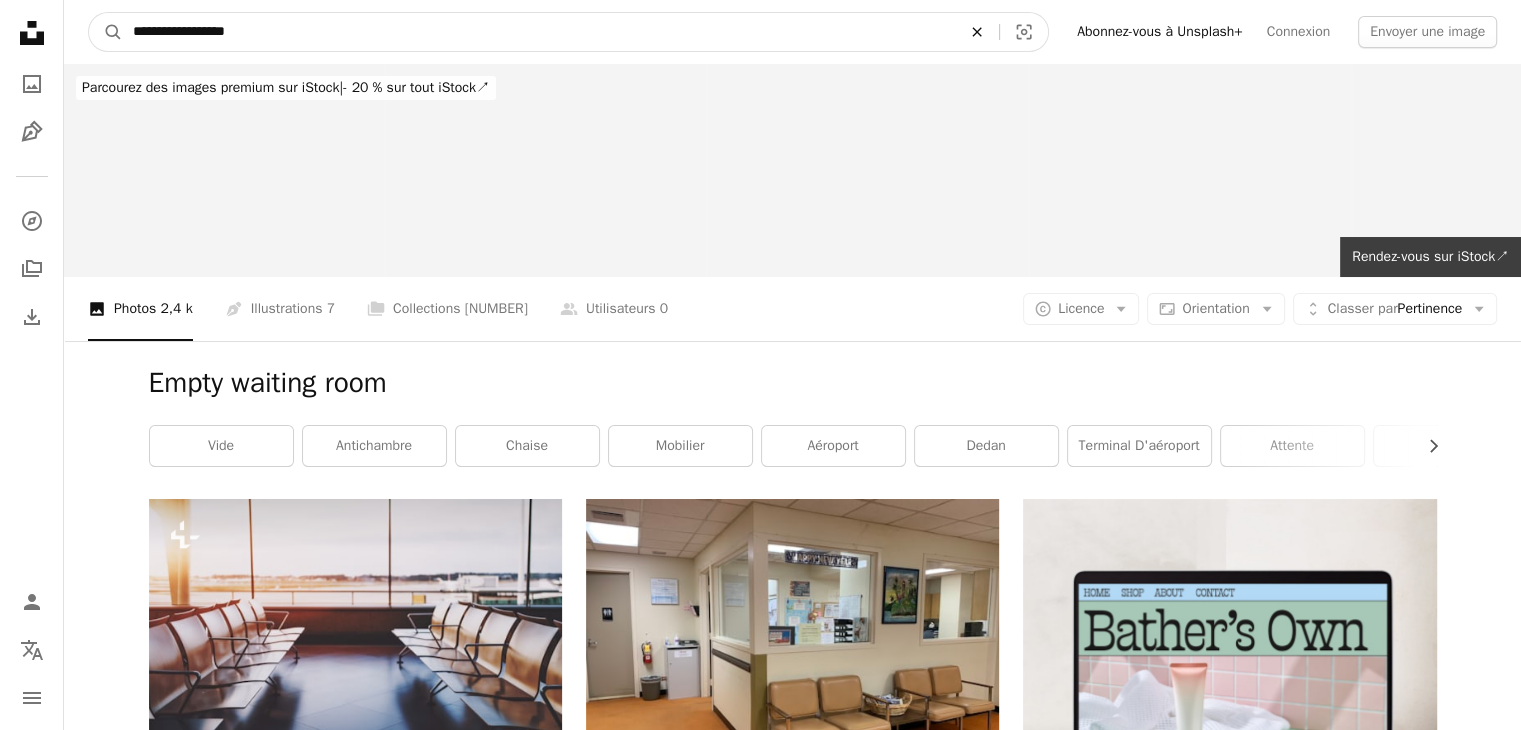 click on "An X shape" 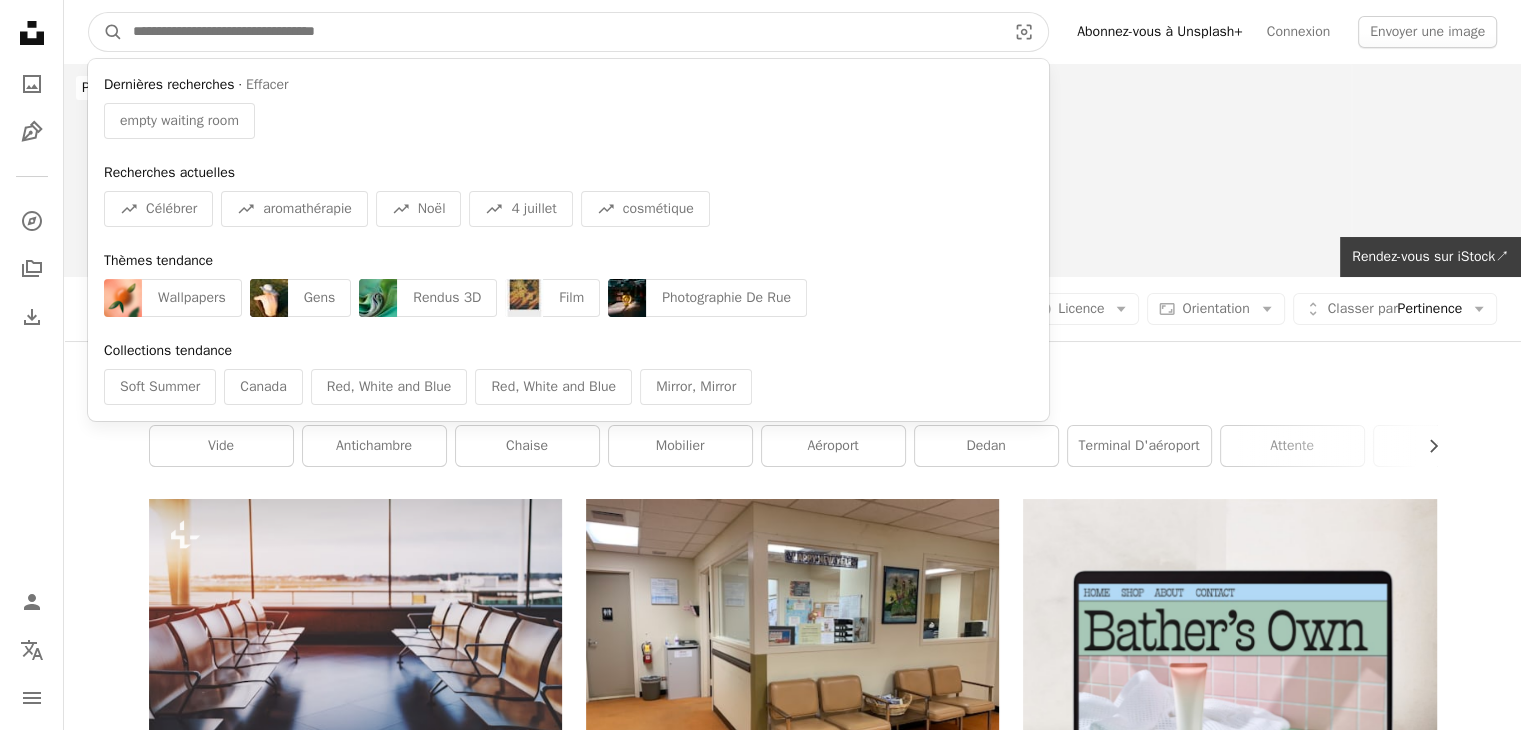 paste on "**********" 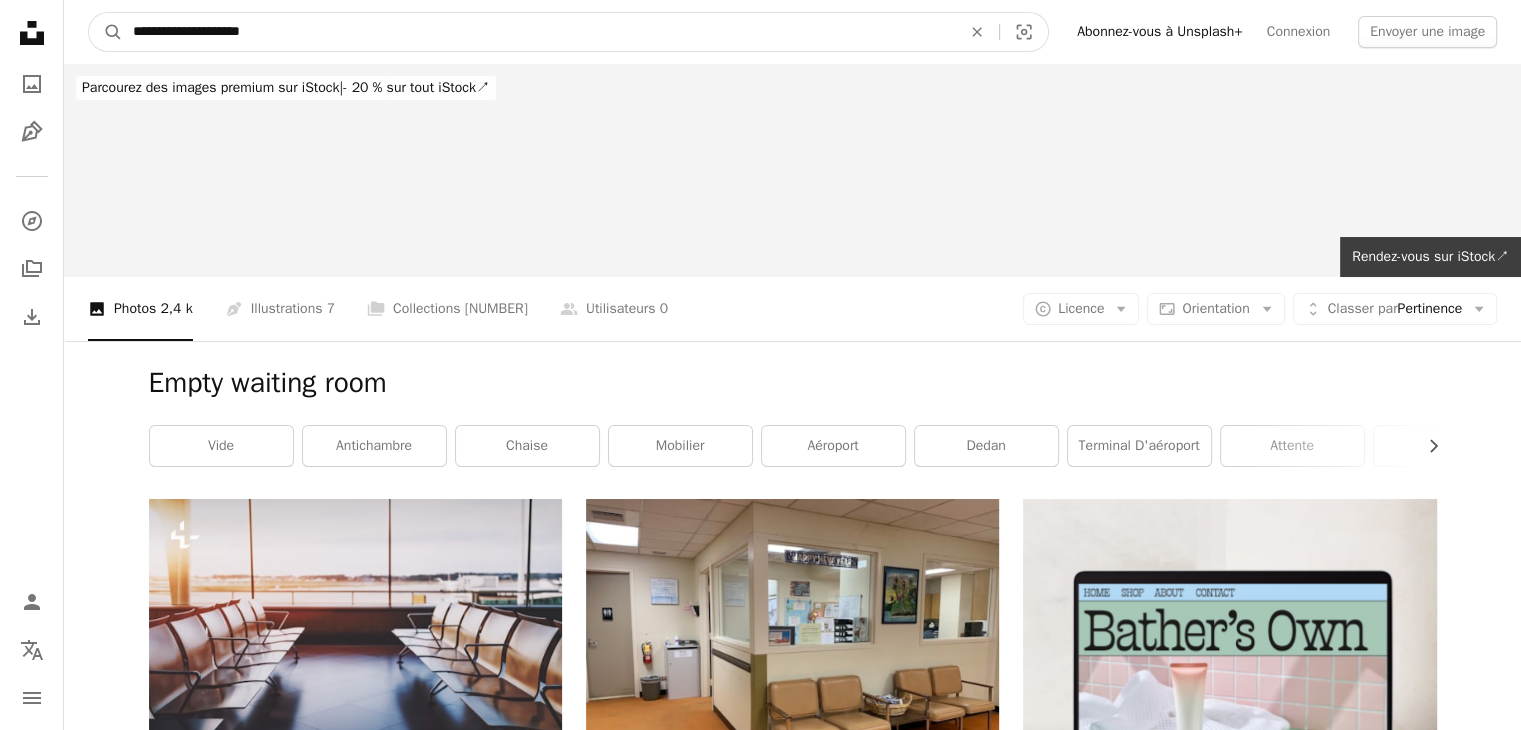 click on "A magnifying glass" at bounding box center [106, 32] 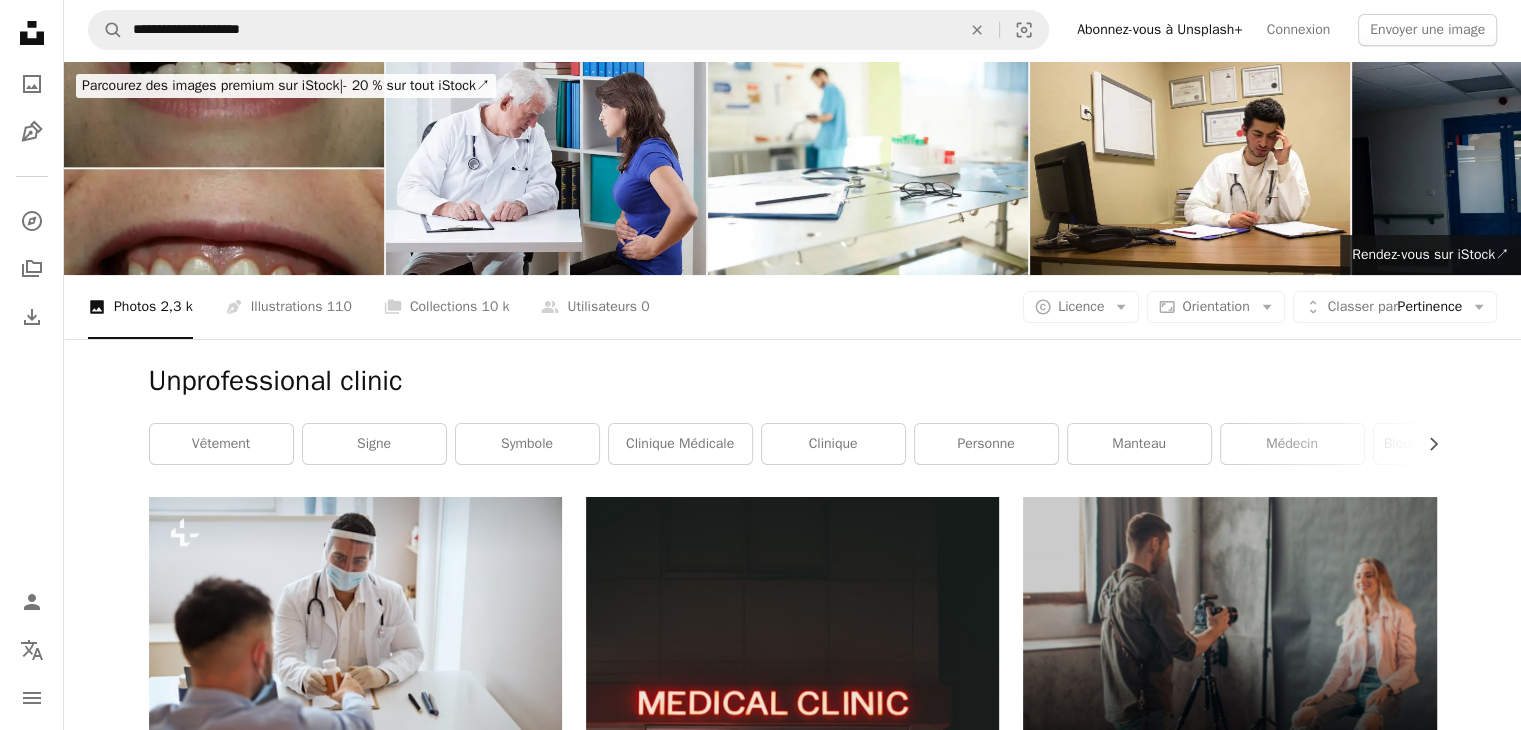scroll, scrollTop: 0, scrollLeft: 0, axis: both 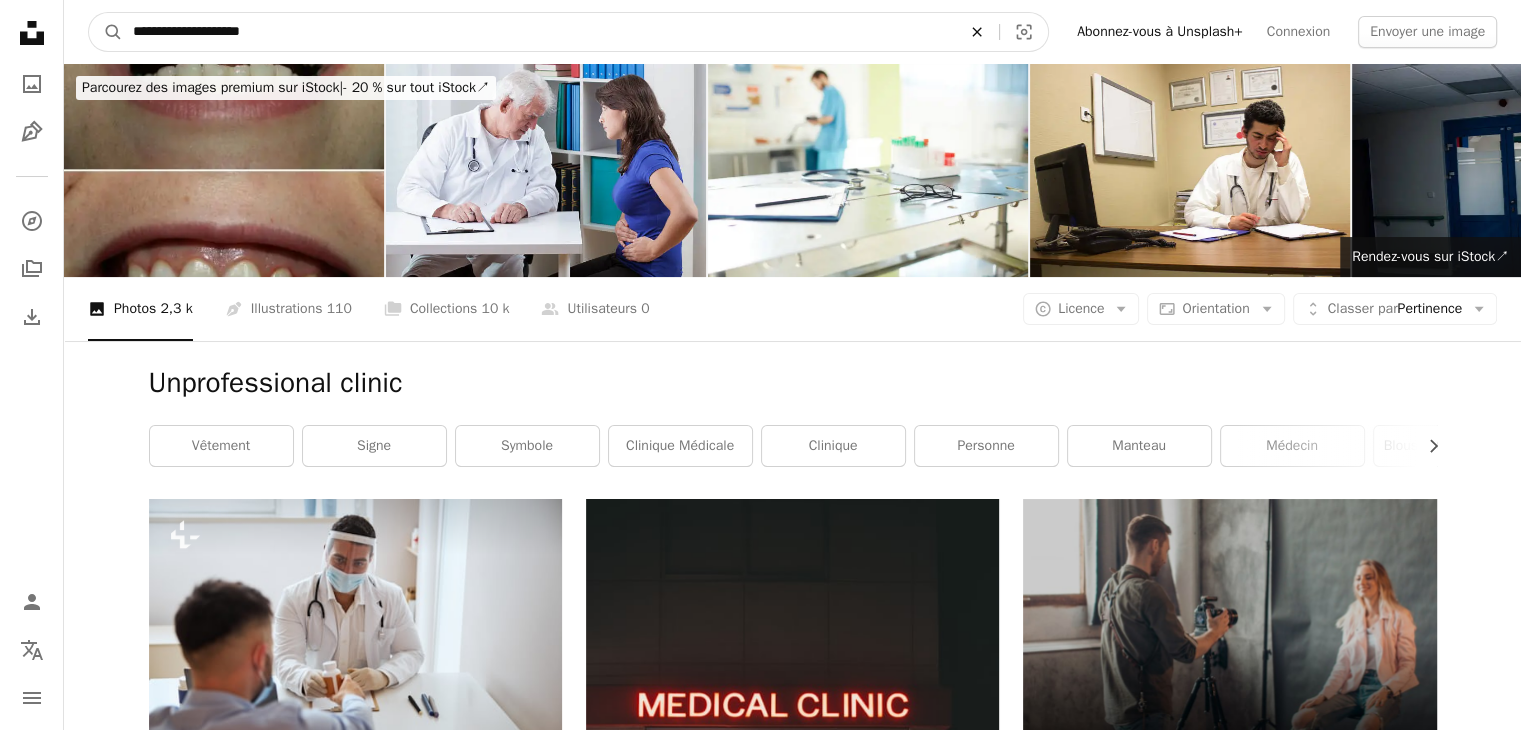 click on "An X shape" 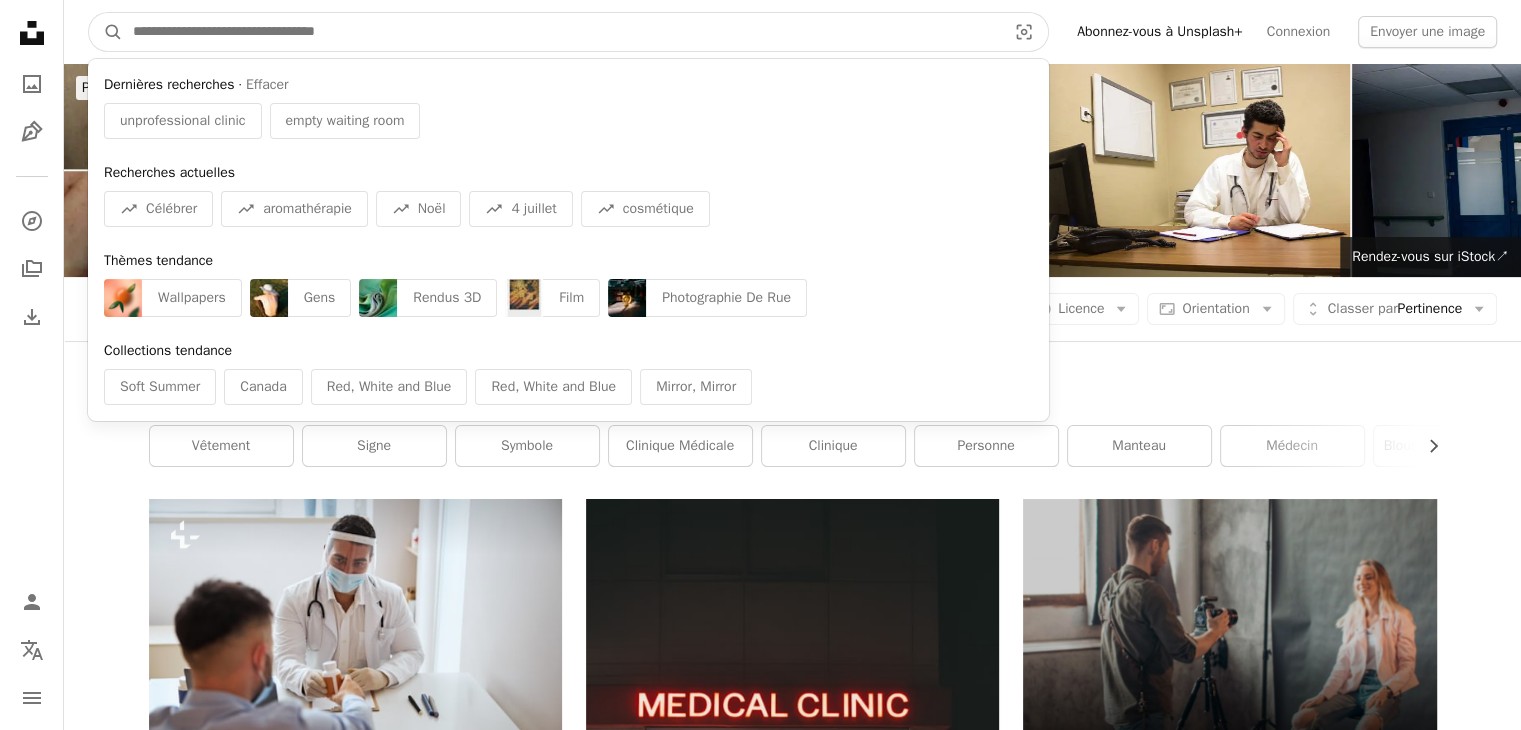 paste on "**********" 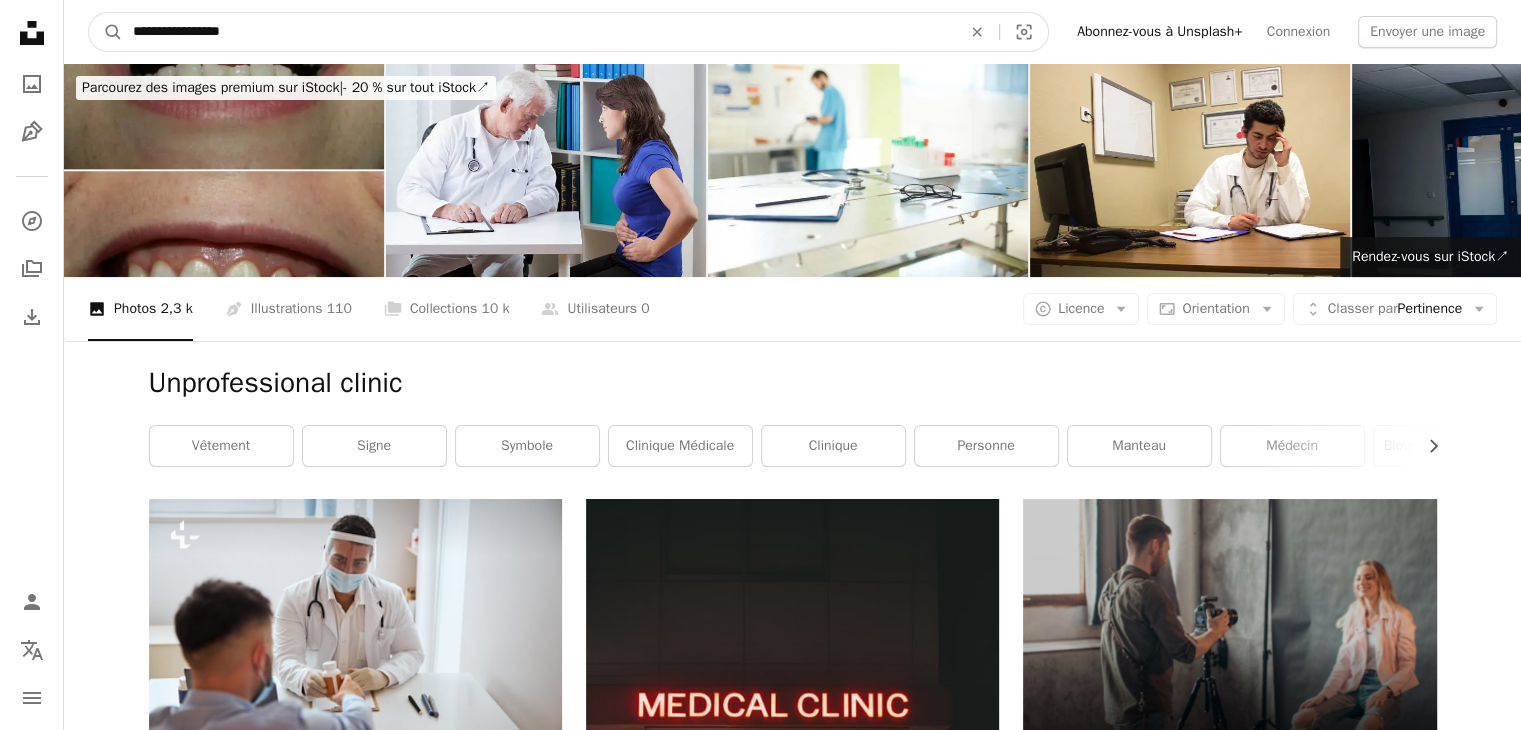 click on "A magnifying glass" at bounding box center [106, 32] 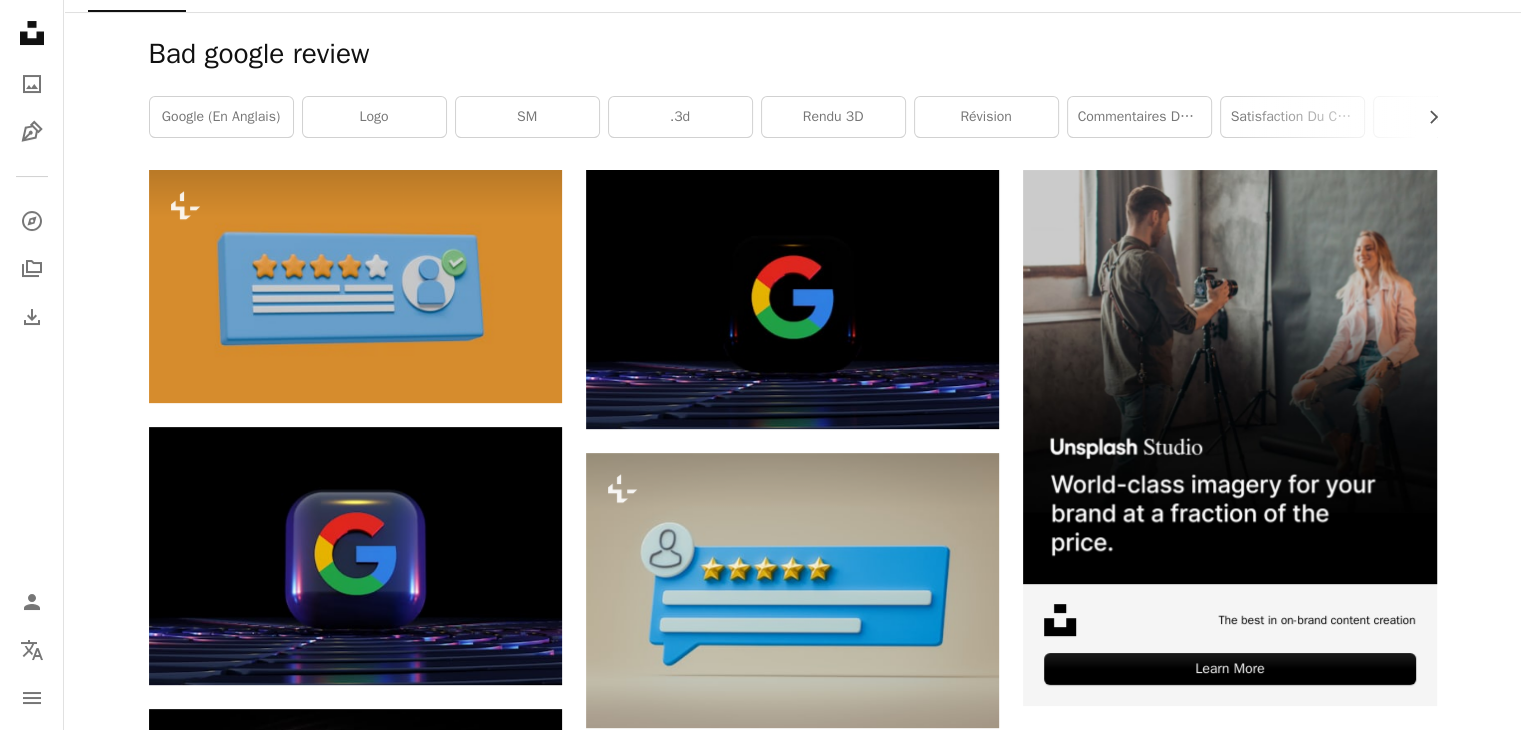 scroll, scrollTop: 0, scrollLeft: 0, axis: both 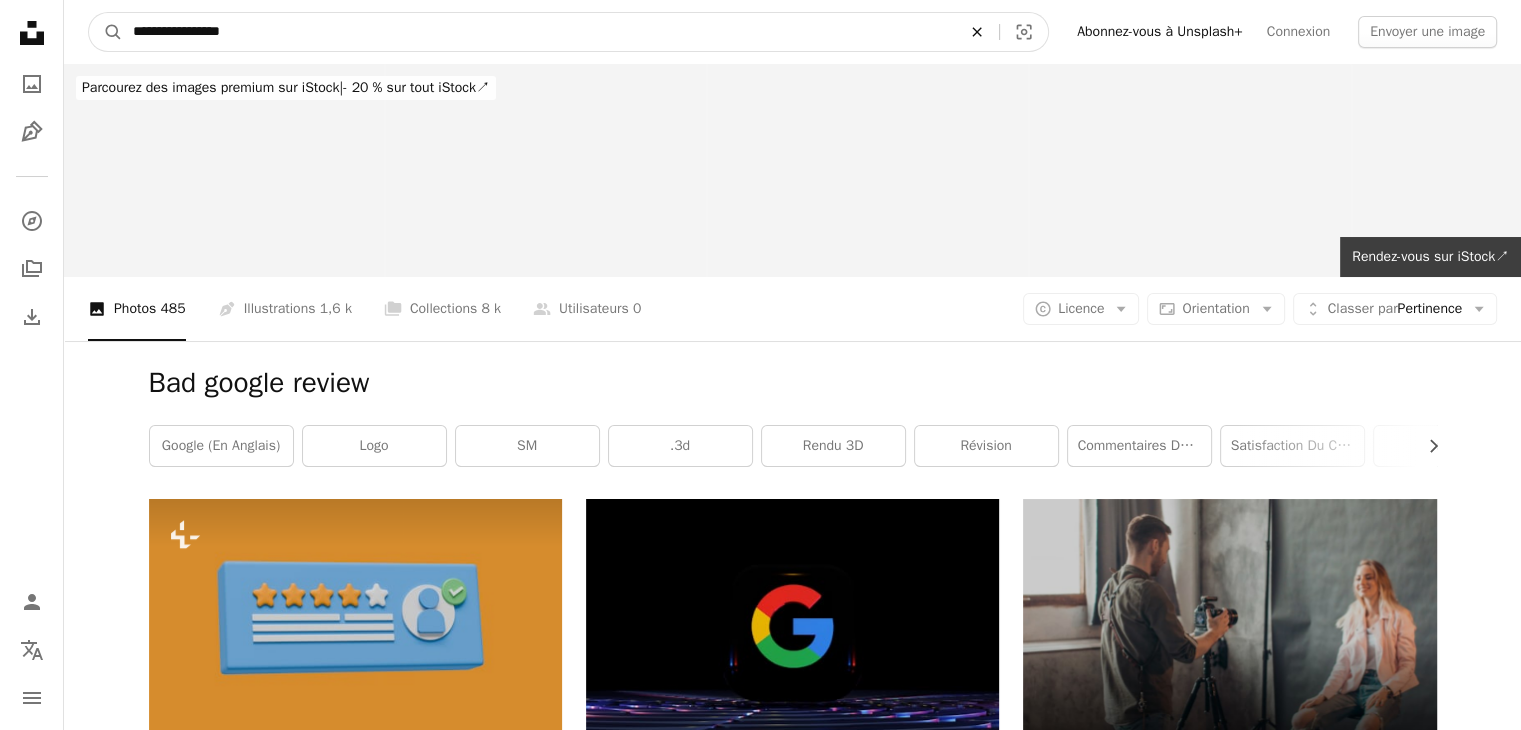 click on "An X shape" 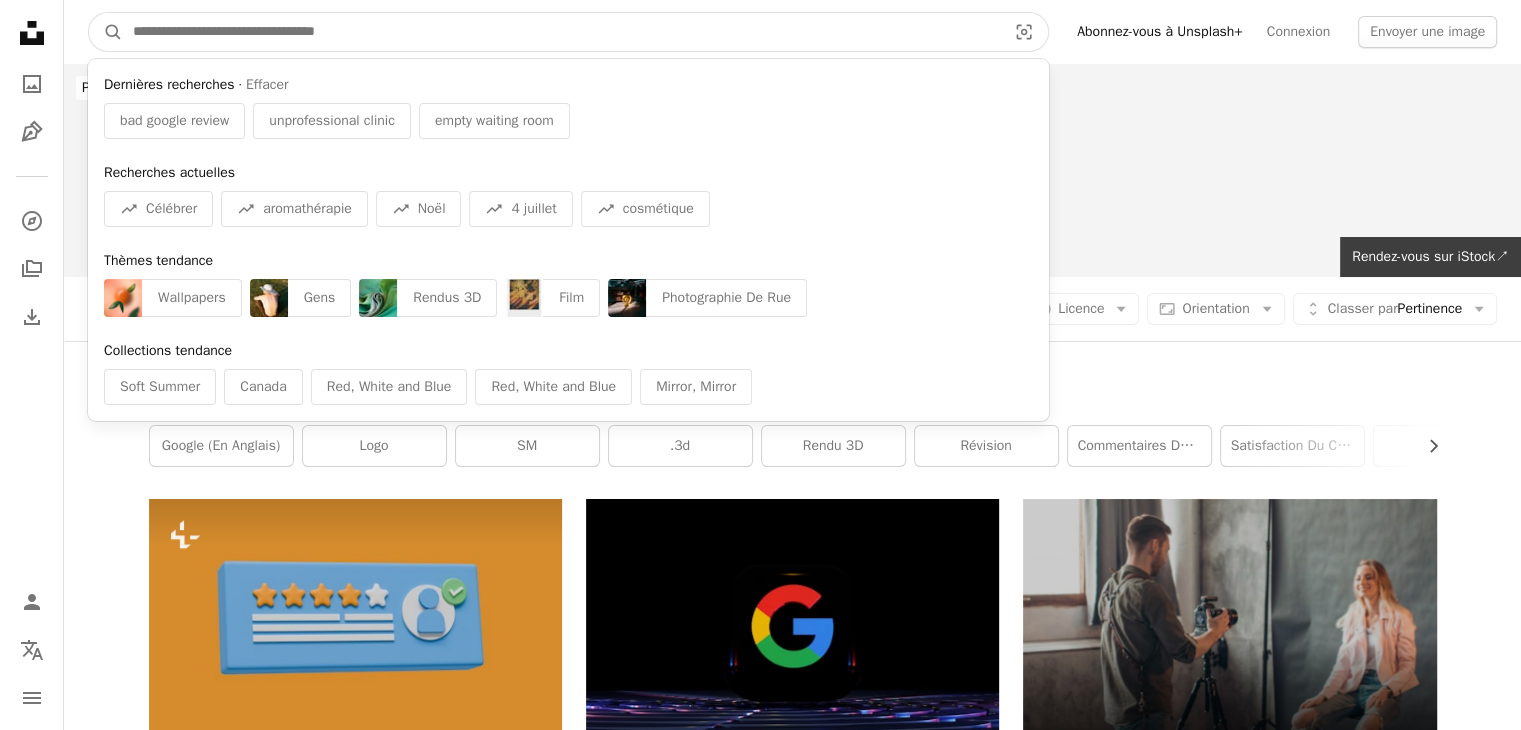 paste on "**********" 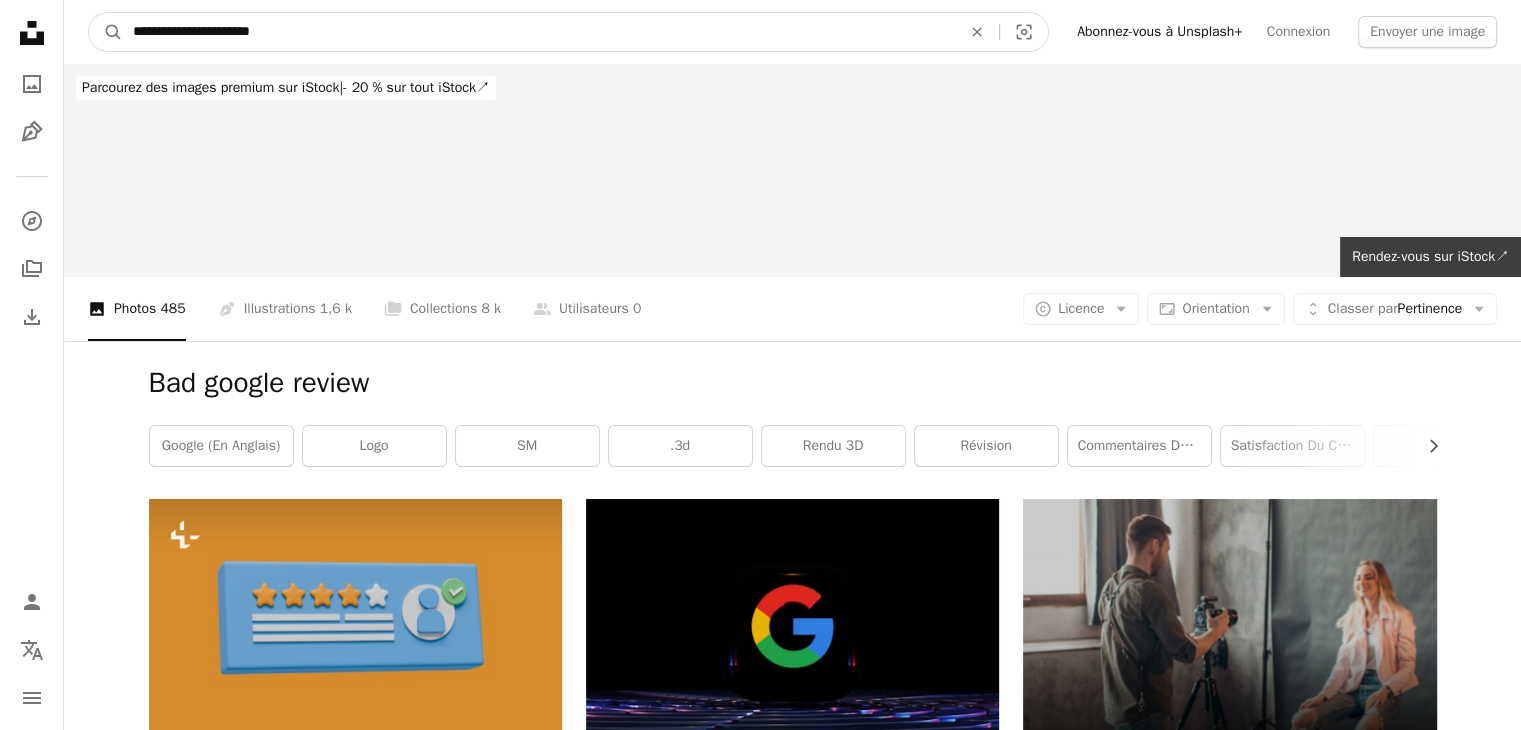click on "A magnifying glass" at bounding box center [106, 32] 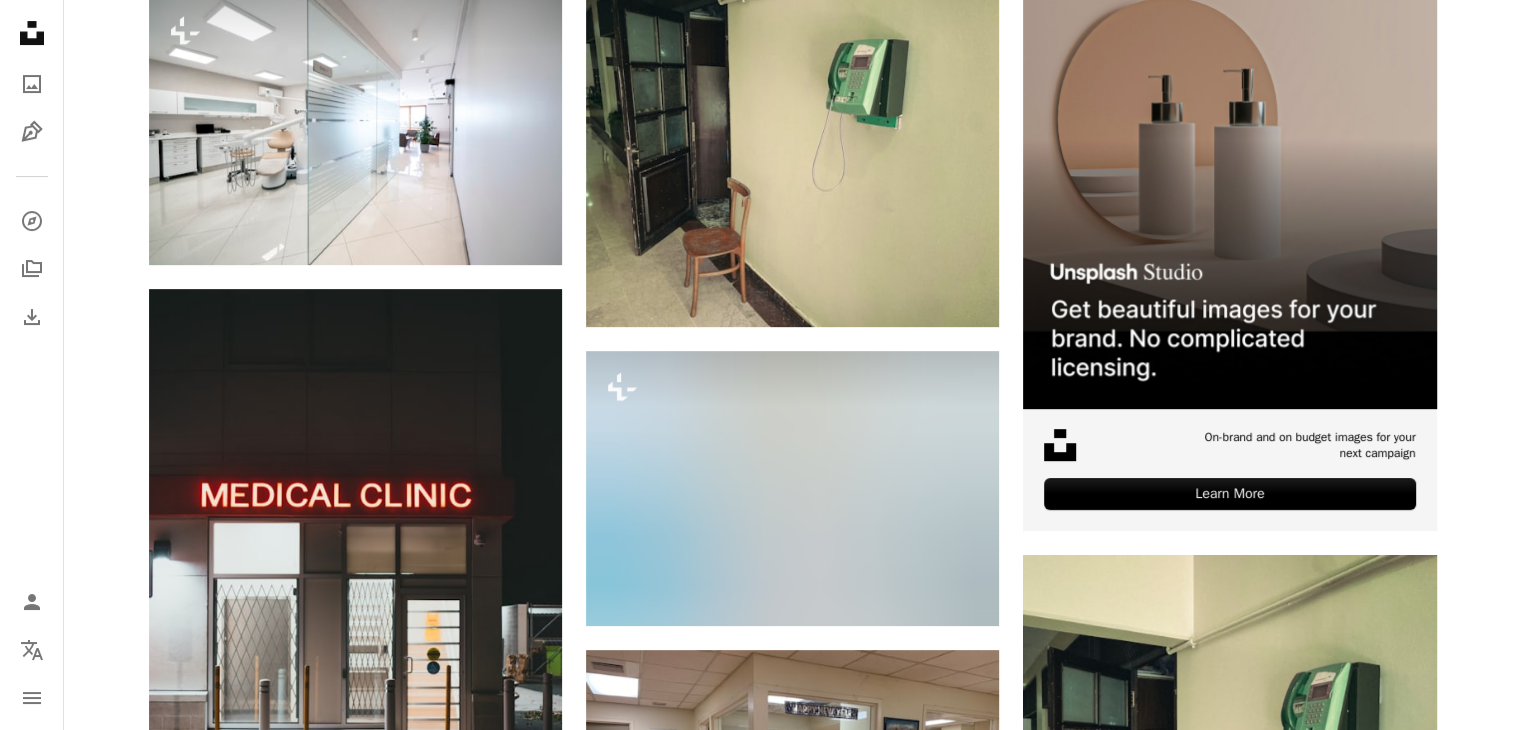 scroll, scrollTop: 0, scrollLeft: 0, axis: both 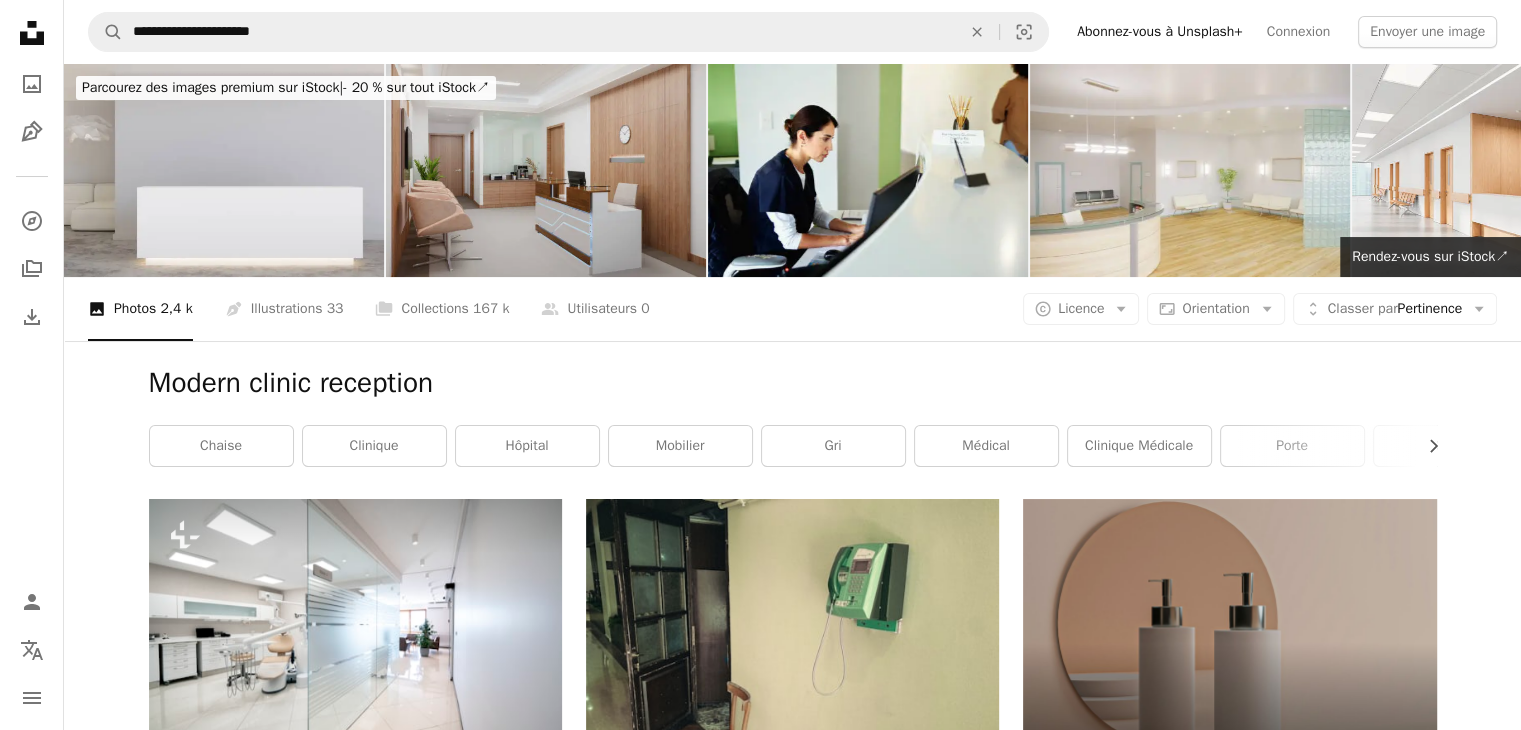 click at bounding box center [546, 170] 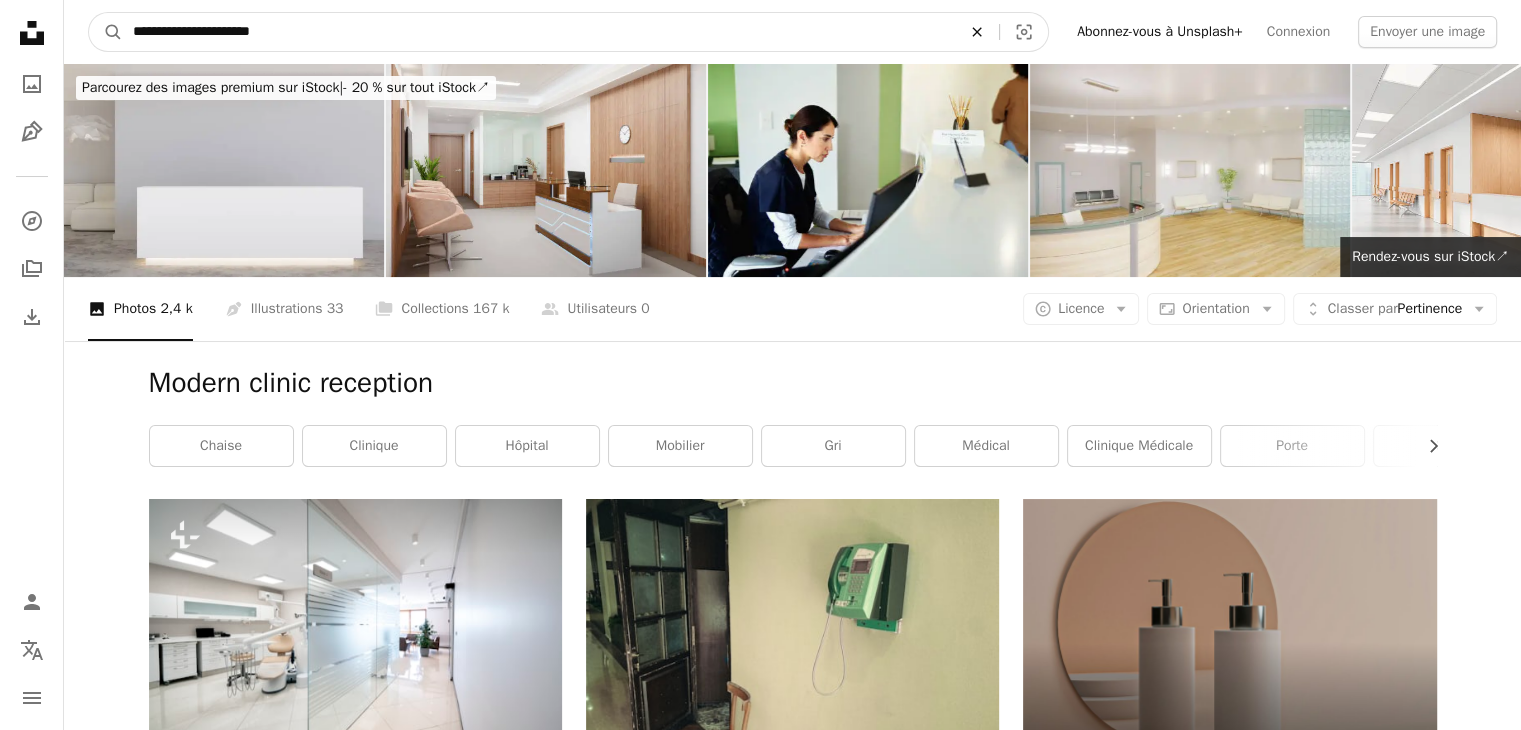 click on "An X shape" at bounding box center (977, 32) 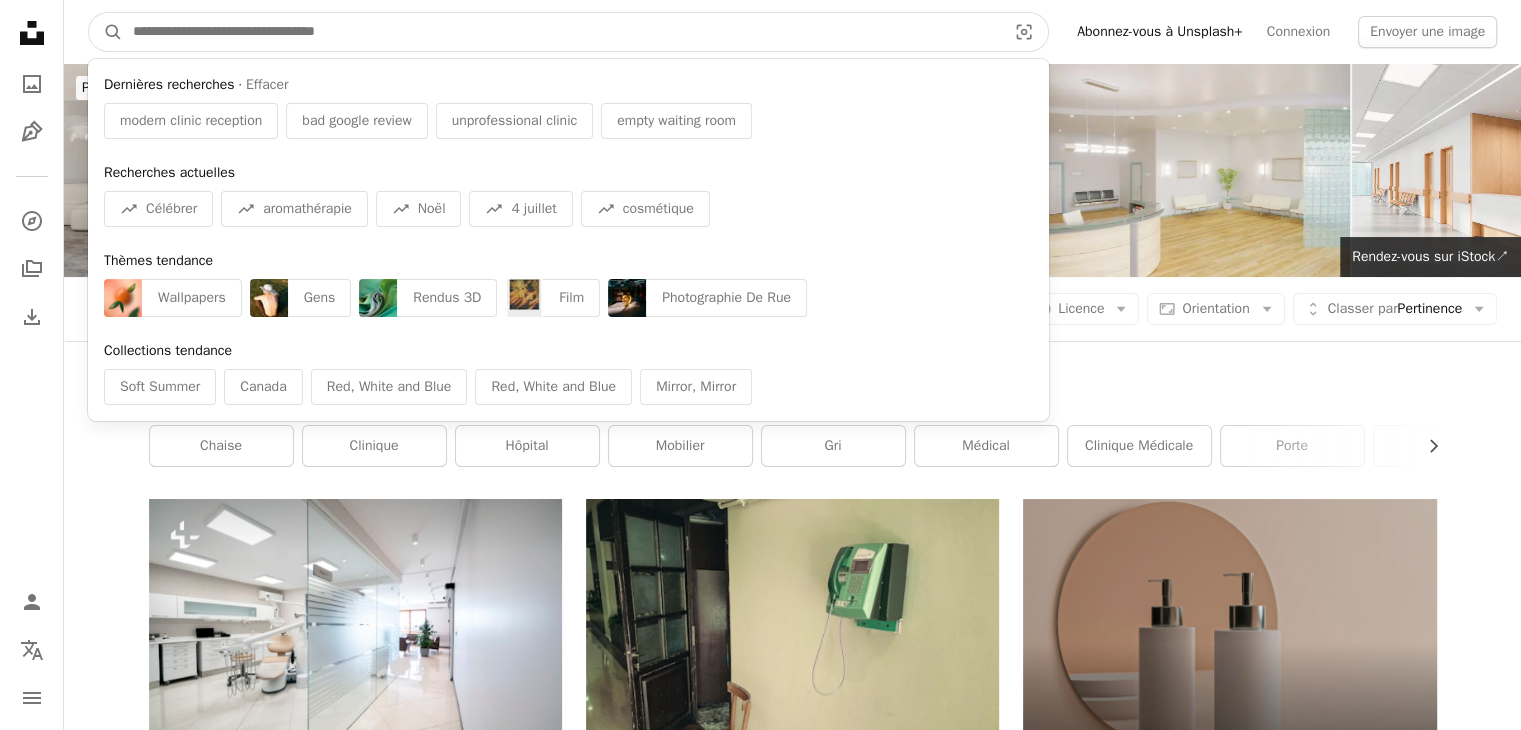 paste on "**********" 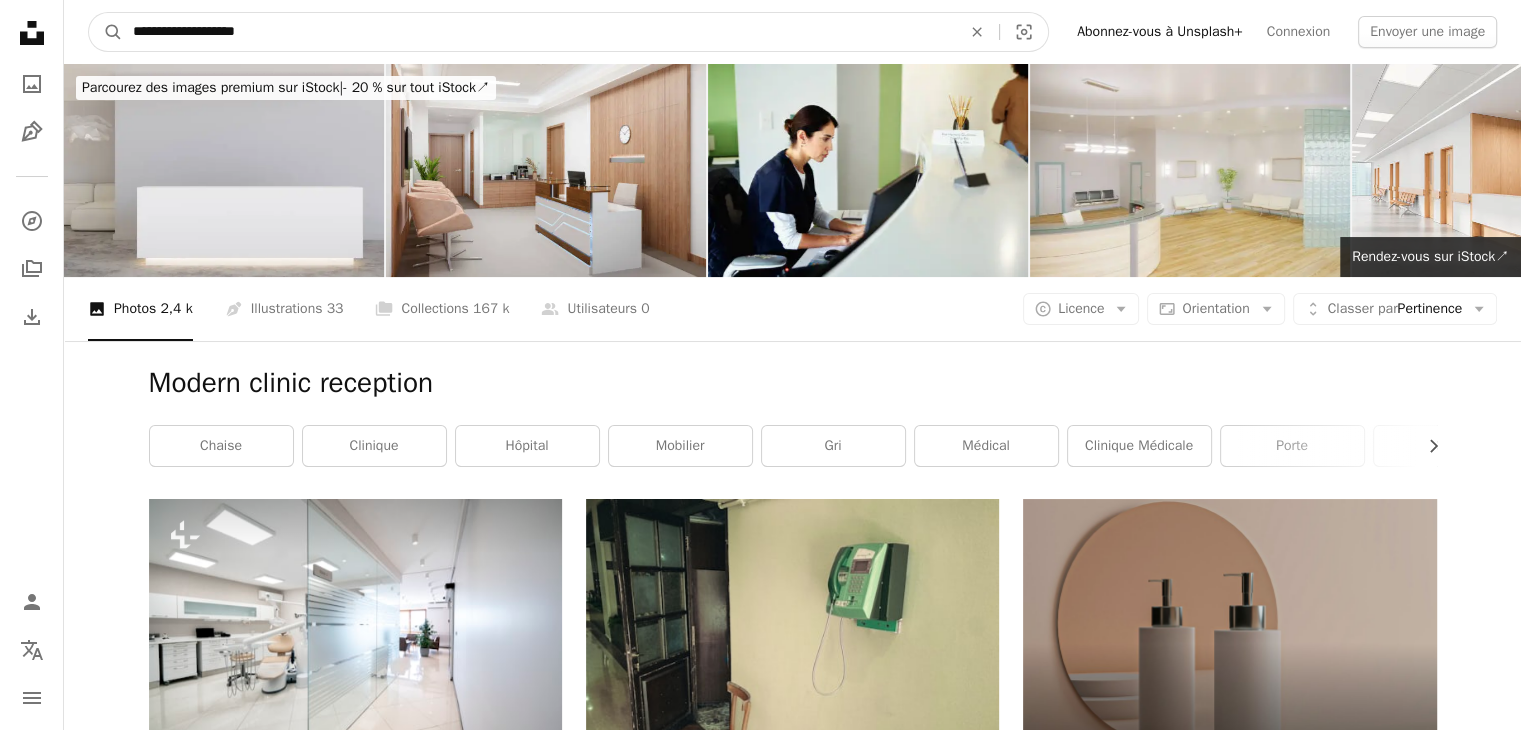 click on "A magnifying glass" at bounding box center [106, 32] 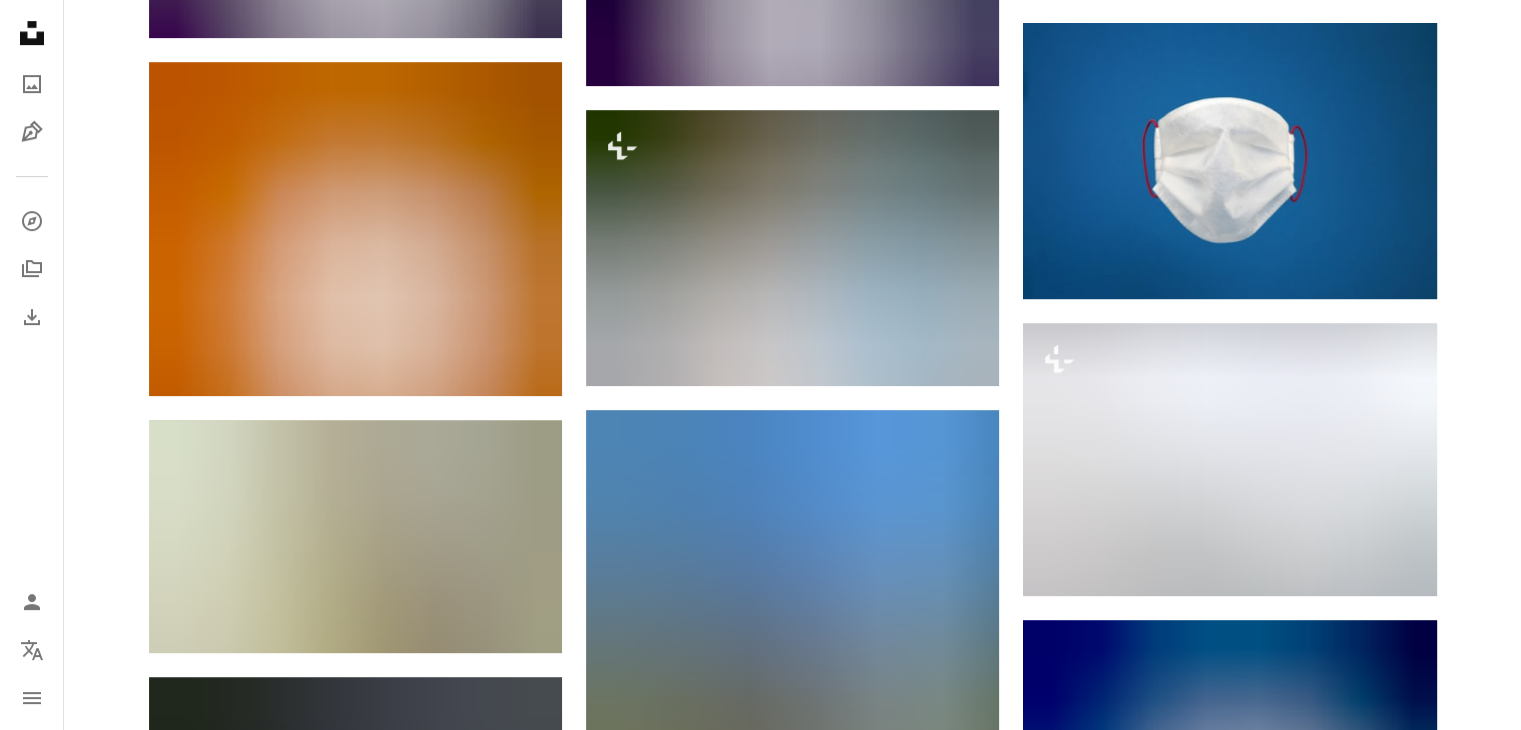 scroll, scrollTop: 1138, scrollLeft: 0, axis: vertical 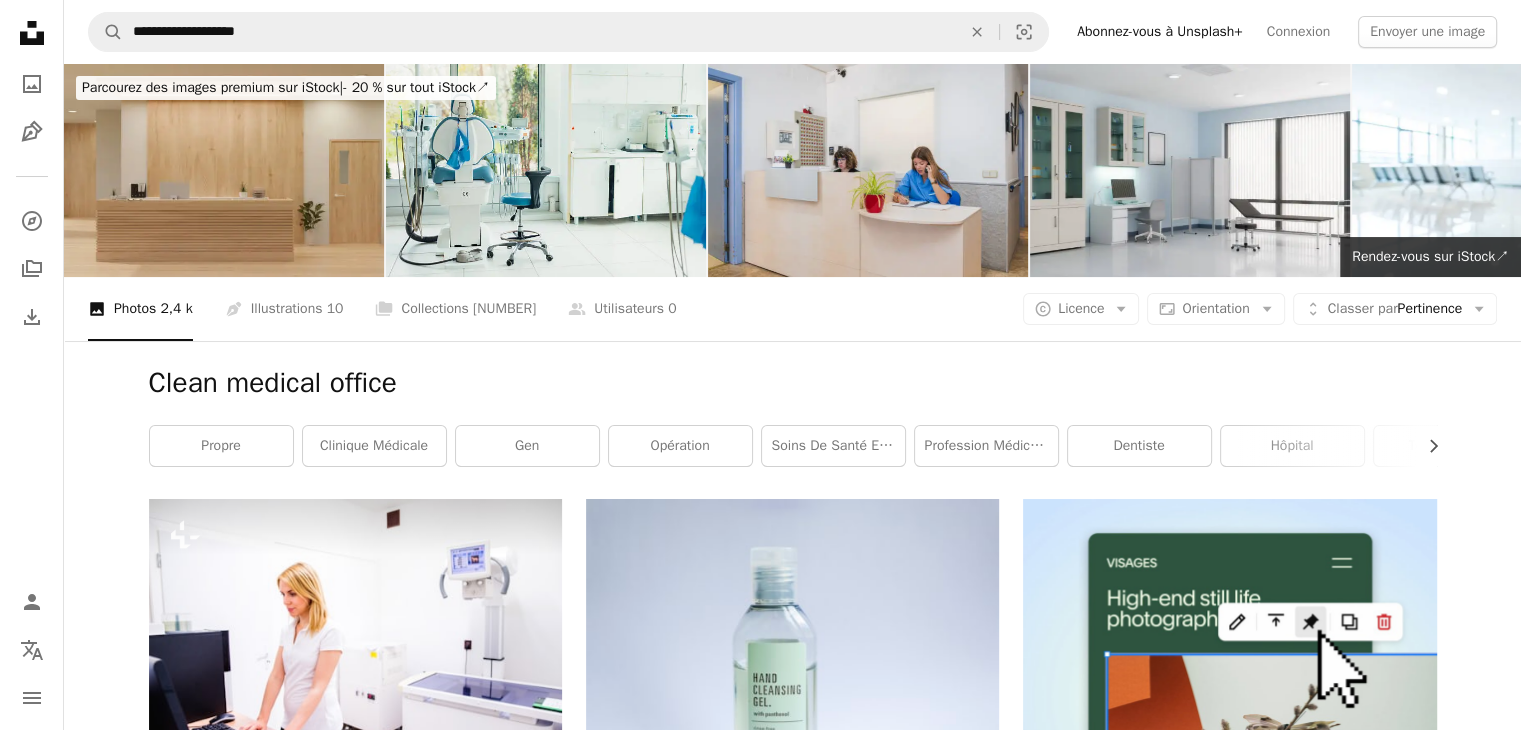 click at bounding box center (868, 170) 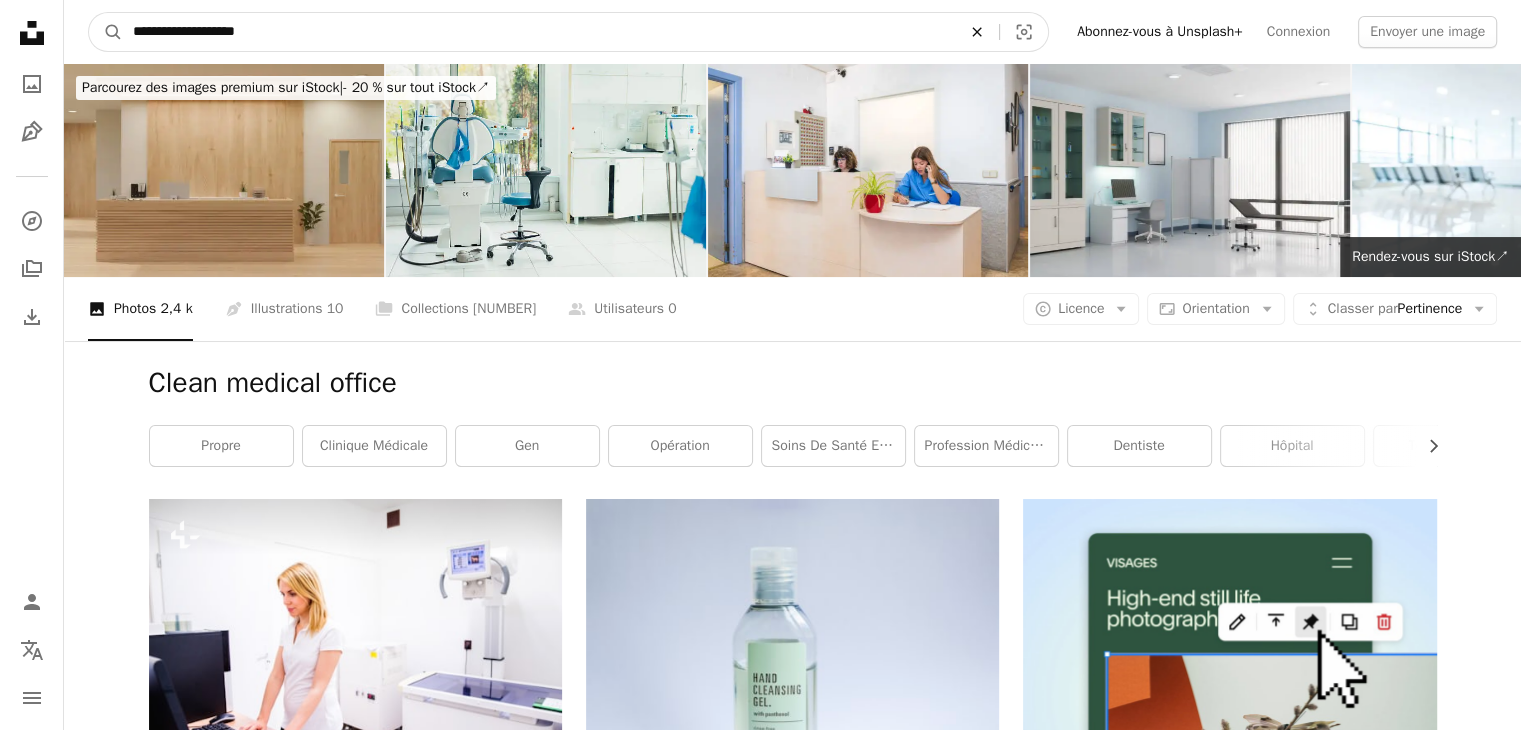 click on "An X shape" 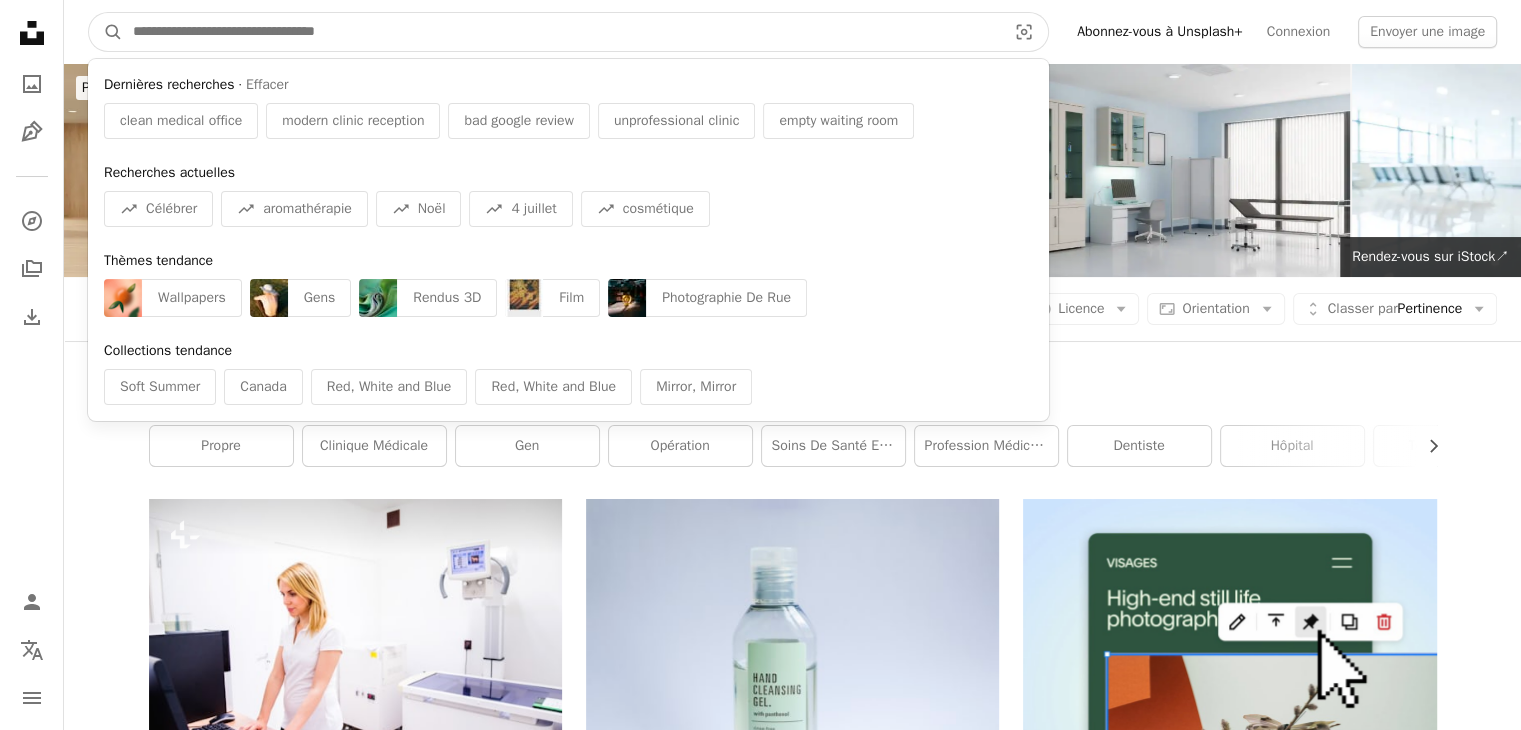 paste on "**********" 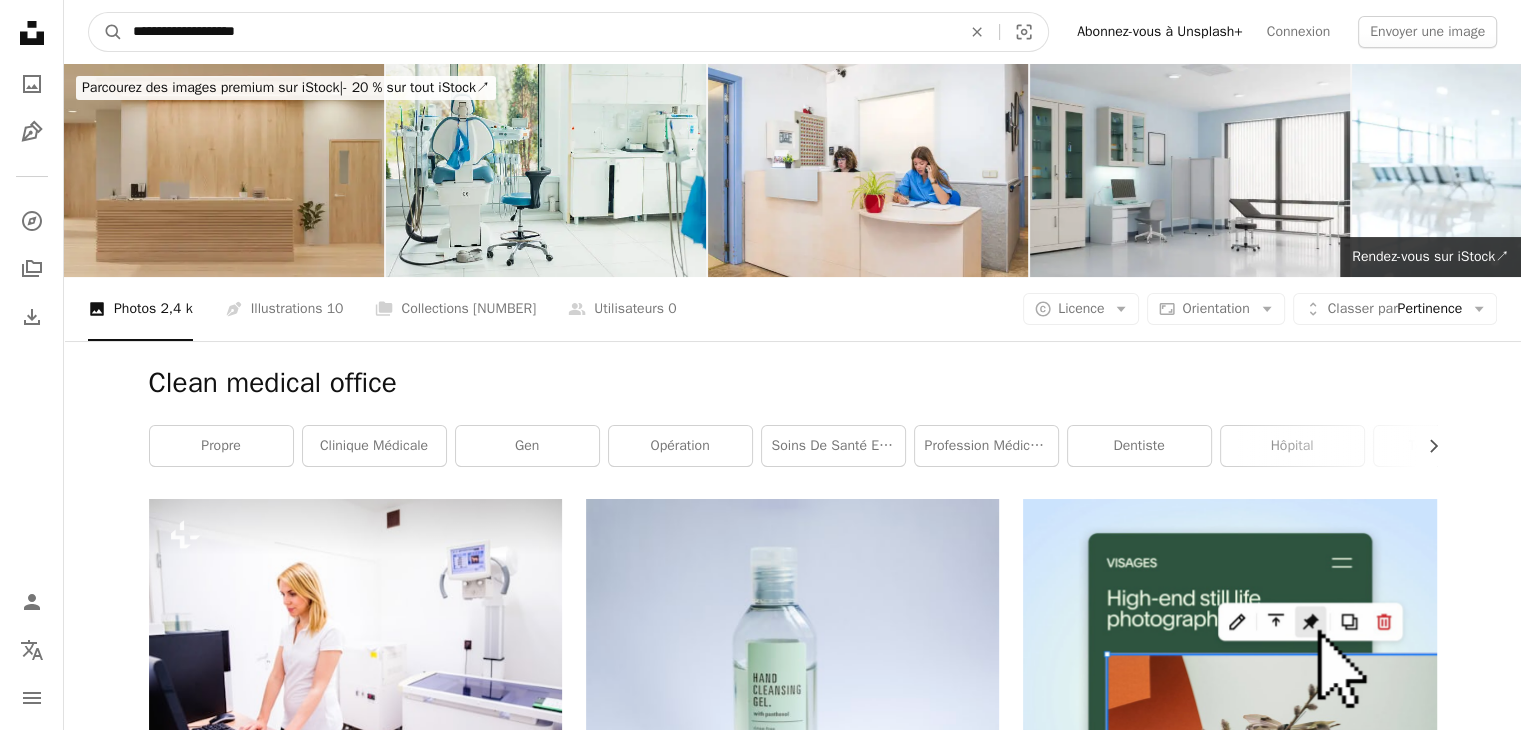 type on "**********" 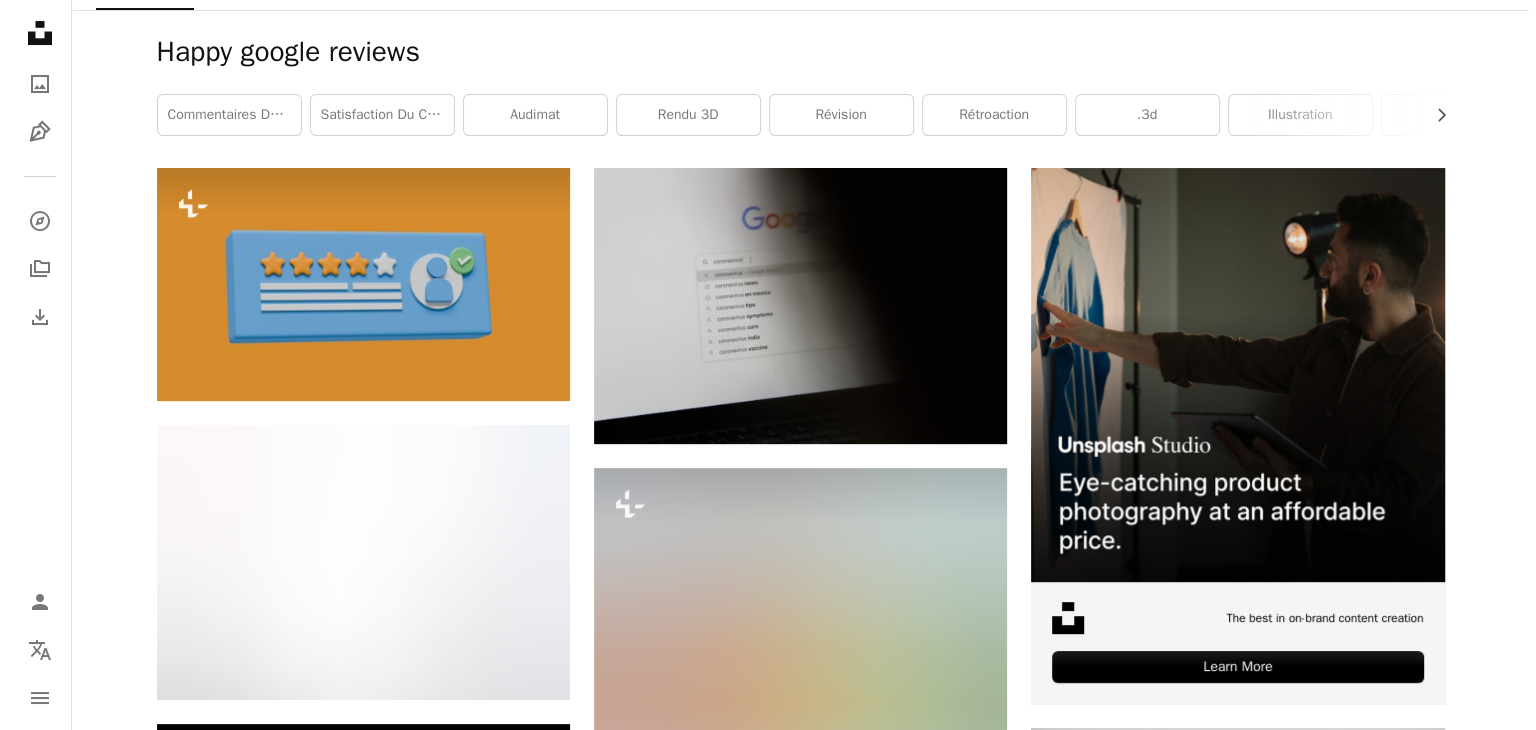 scroll, scrollTop: 341, scrollLeft: 0, axis: vertical 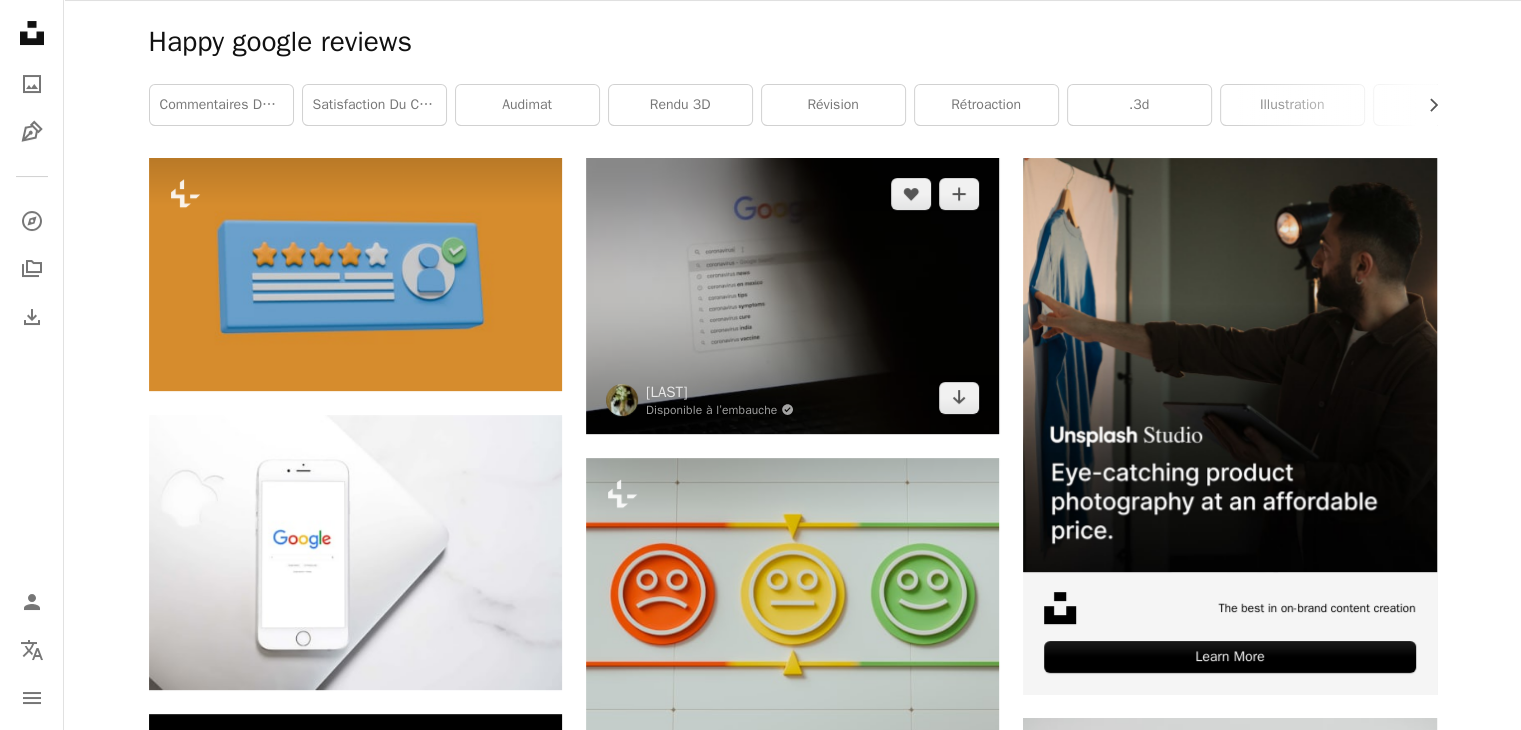 click at bounding box center [792, 295] 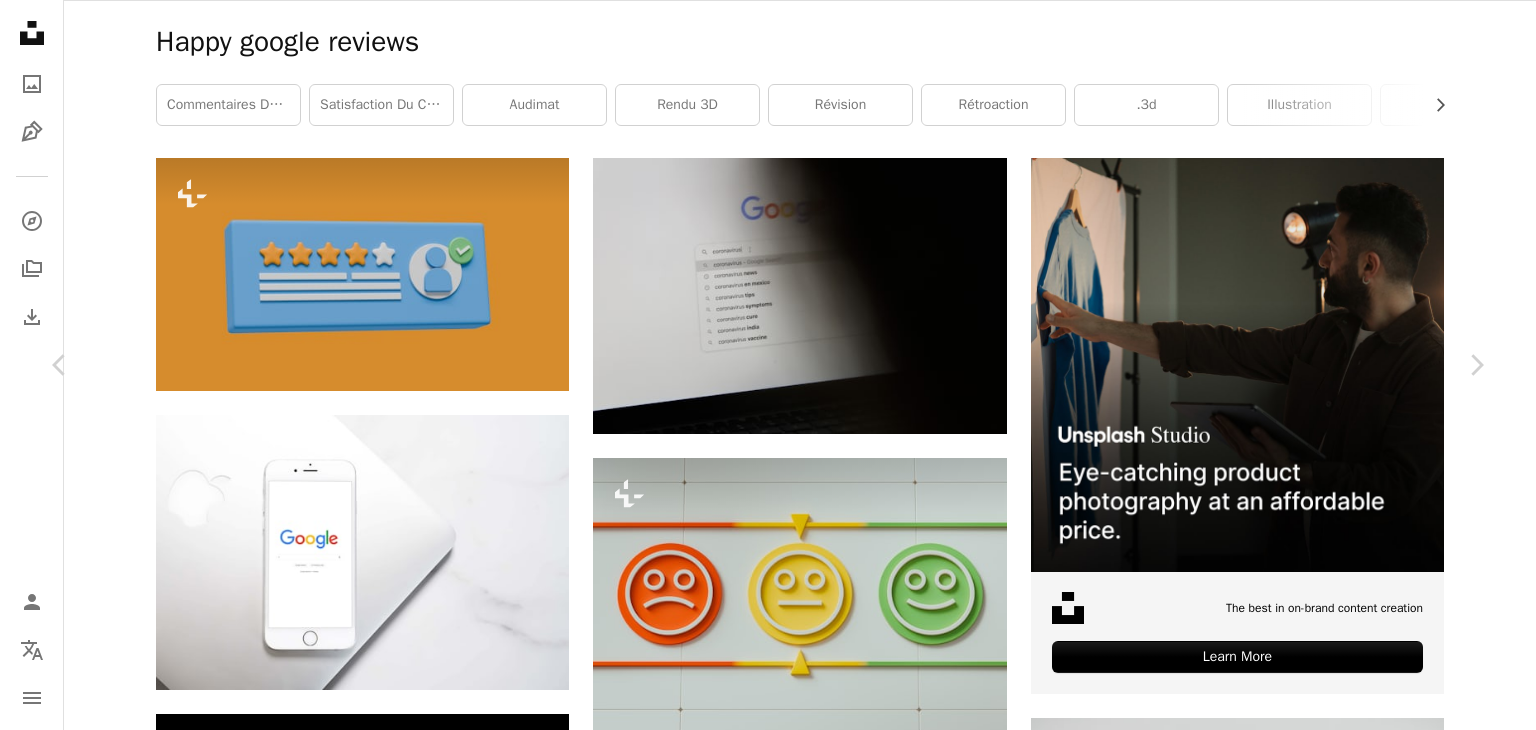 click on "An X shape Chevron left Chevron right [LAST] Disponible à l’embauche Unsplash+ A lock Télécharger [FIRST] [LAST] Pour Unsplash+ A lock Télécharger [FIRST] [LAST] Pour Unsplash+ A lock Télécharger" at bounding box center [768, 1874] 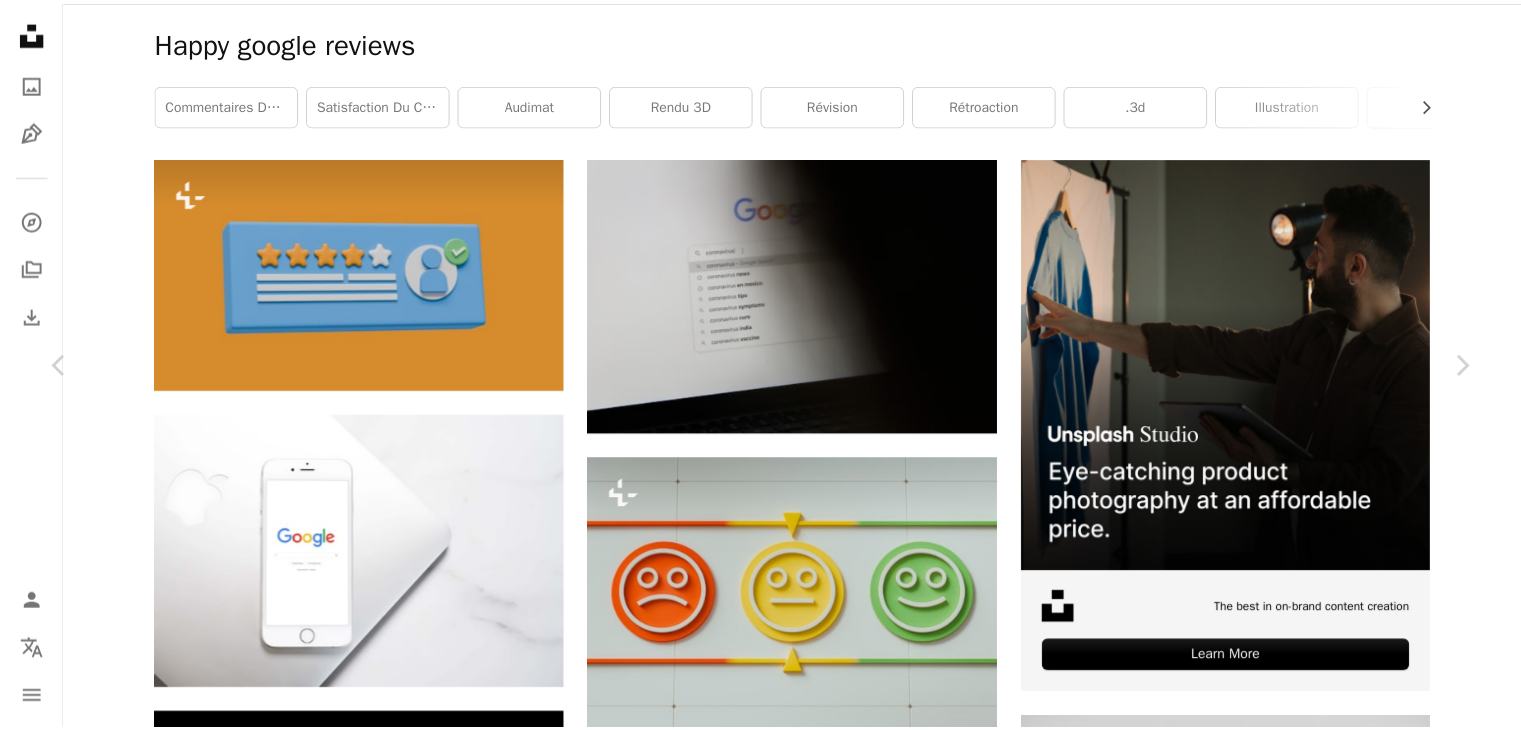 scroll, scrollTop: 55, scrollLeft: 0, axis: vertical 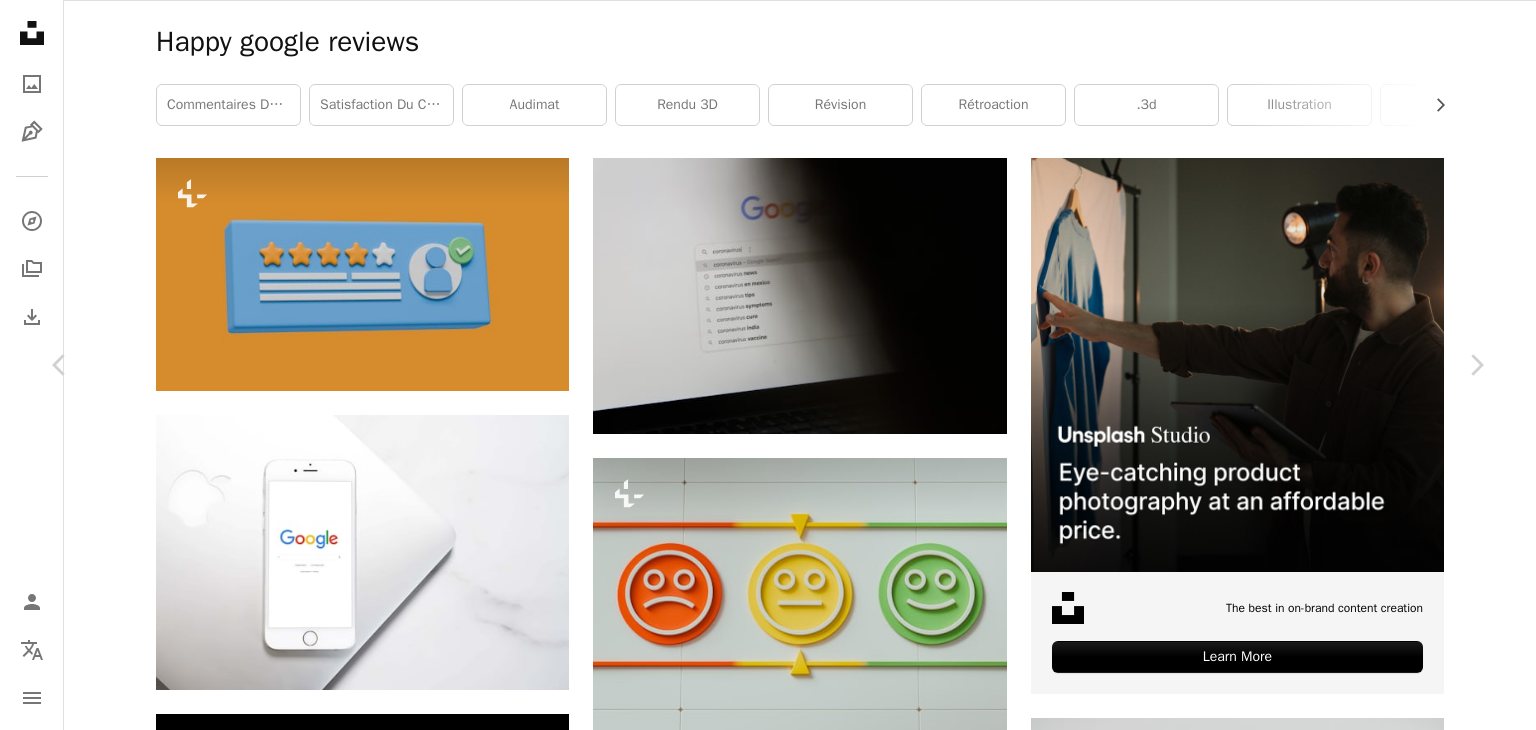 click on "An X shape Chevron left Chevron right [LAST] Disponible à l’embauche A checkmark inside of a circle A heart A plus sign Télécharger gratuitement Chevron down Zoom in Vues [NUMBER] Téléchargements [NUMBER] A forward-right arrow Partager Info icon Infos More Actions Calendar outlined Publiée le [DATE] Camera Canon, EOS Rebel T6 Safety Utilisation gratuite sous la Licence Unsplash Google (en anglais) COVID 19 Recherche Google Google Search Console (en anglais seulement) Quarantaine bâtiment ville ordinateur ordinateur portable gris urbain SMS ville électronique écran moniteur COVID montrer Coronavirus écran LCD Images gratuites Parcourez des images premium sur iStock | - 20 % avec le code UNSPLASH20 Rendez-vous sur iStock ↗ Images associées A heart A plus sign 2H Media Disponible à l’embauche A checkmark inside of a circle Arrow pointing down Plus sign for Unsplash+ A heart A plus sign Getty Images Pour Unsplash+ A lock Télécharger A heart A plus sign SumUp A heart" at bounding box center (768, 4455) 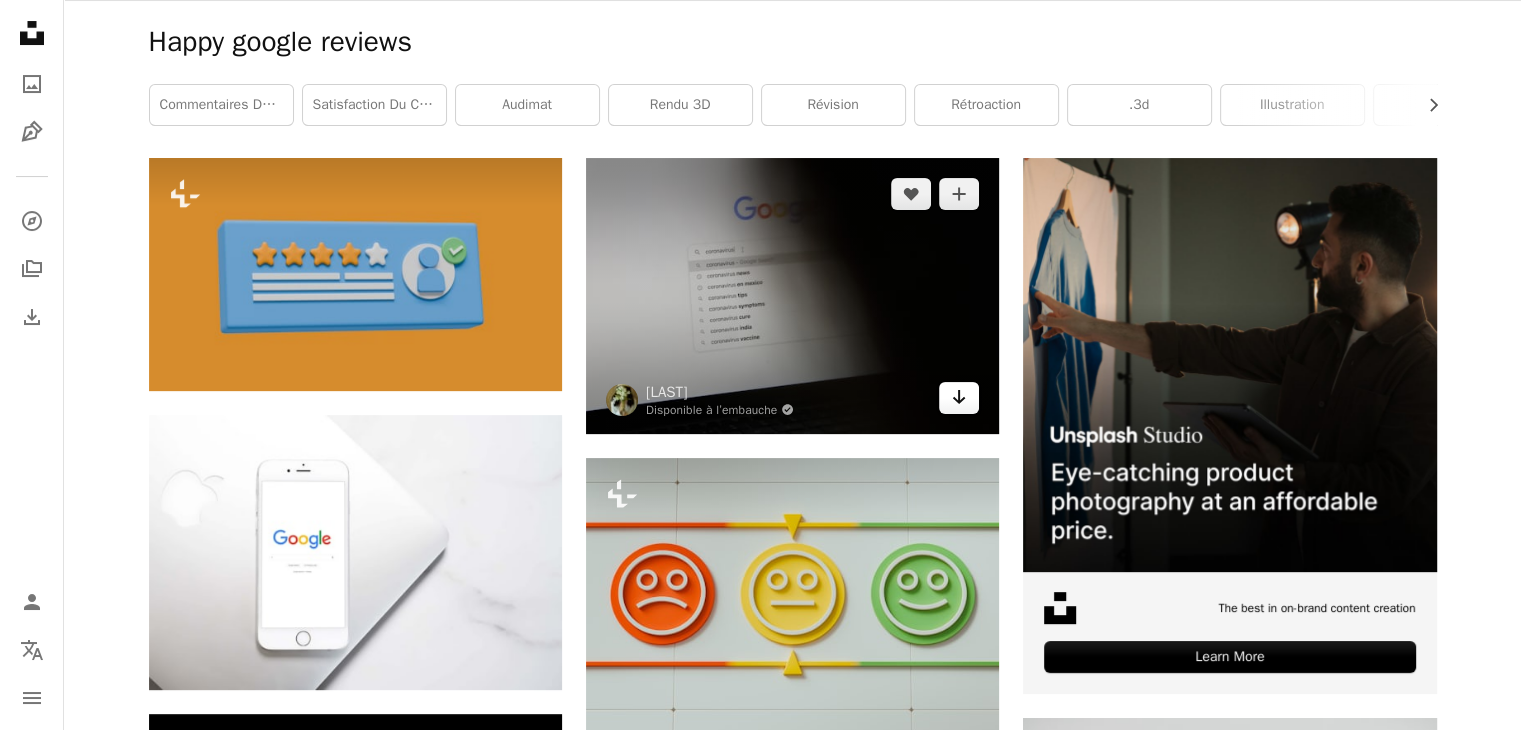 click on "Arrow pointing down" at bounding box center (959, 398) 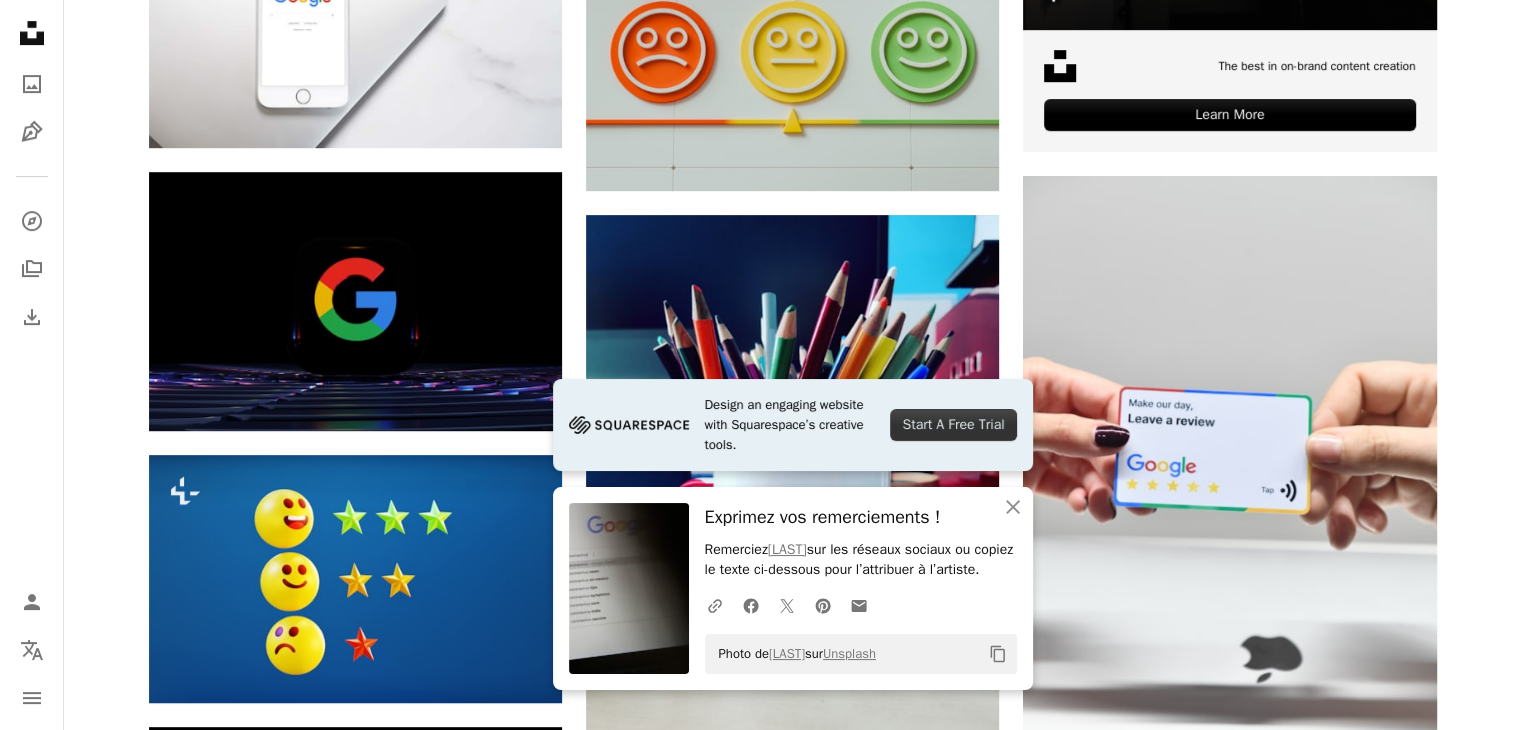 scroll, scrollTop: 1256, scrollLeft: 0, axis: vertical 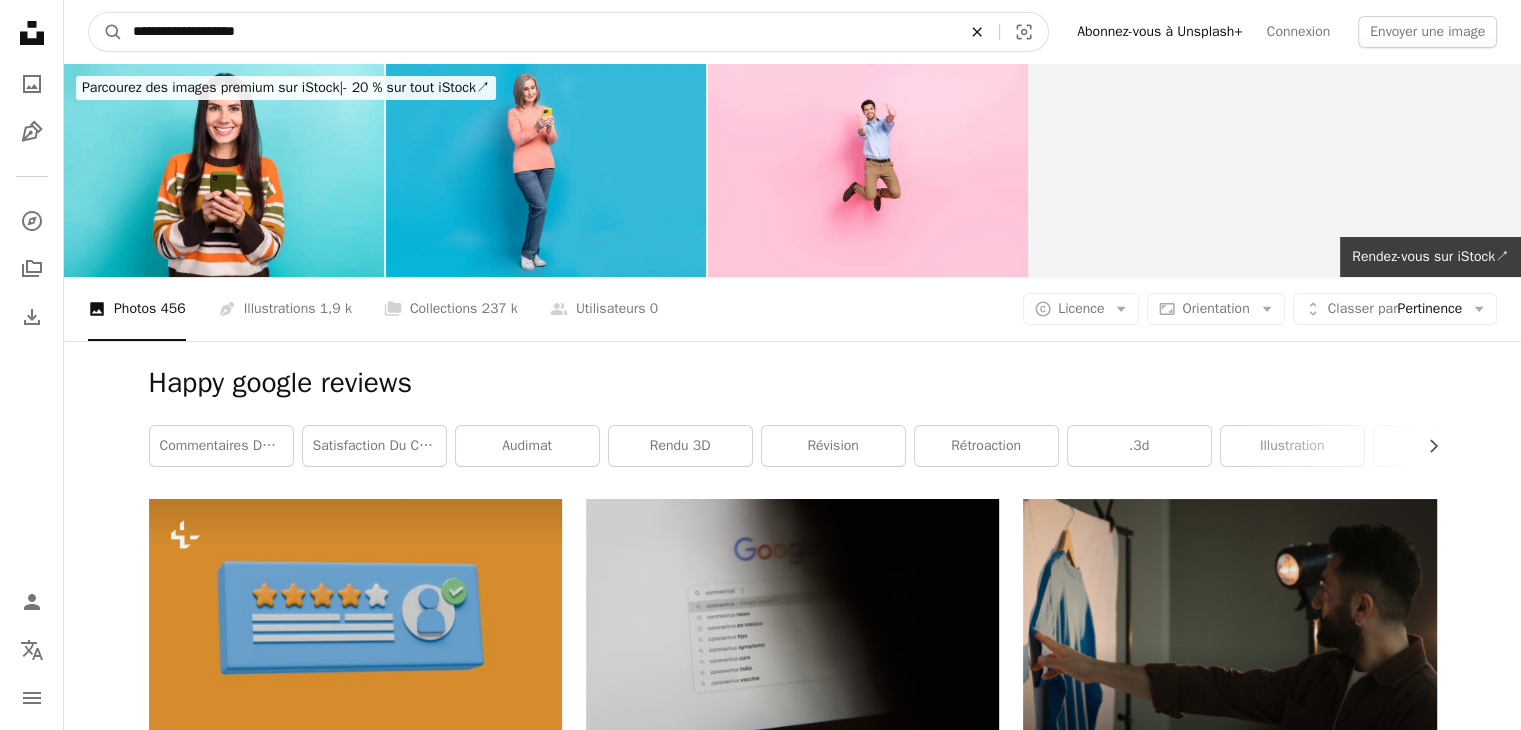 click on "An X shape" 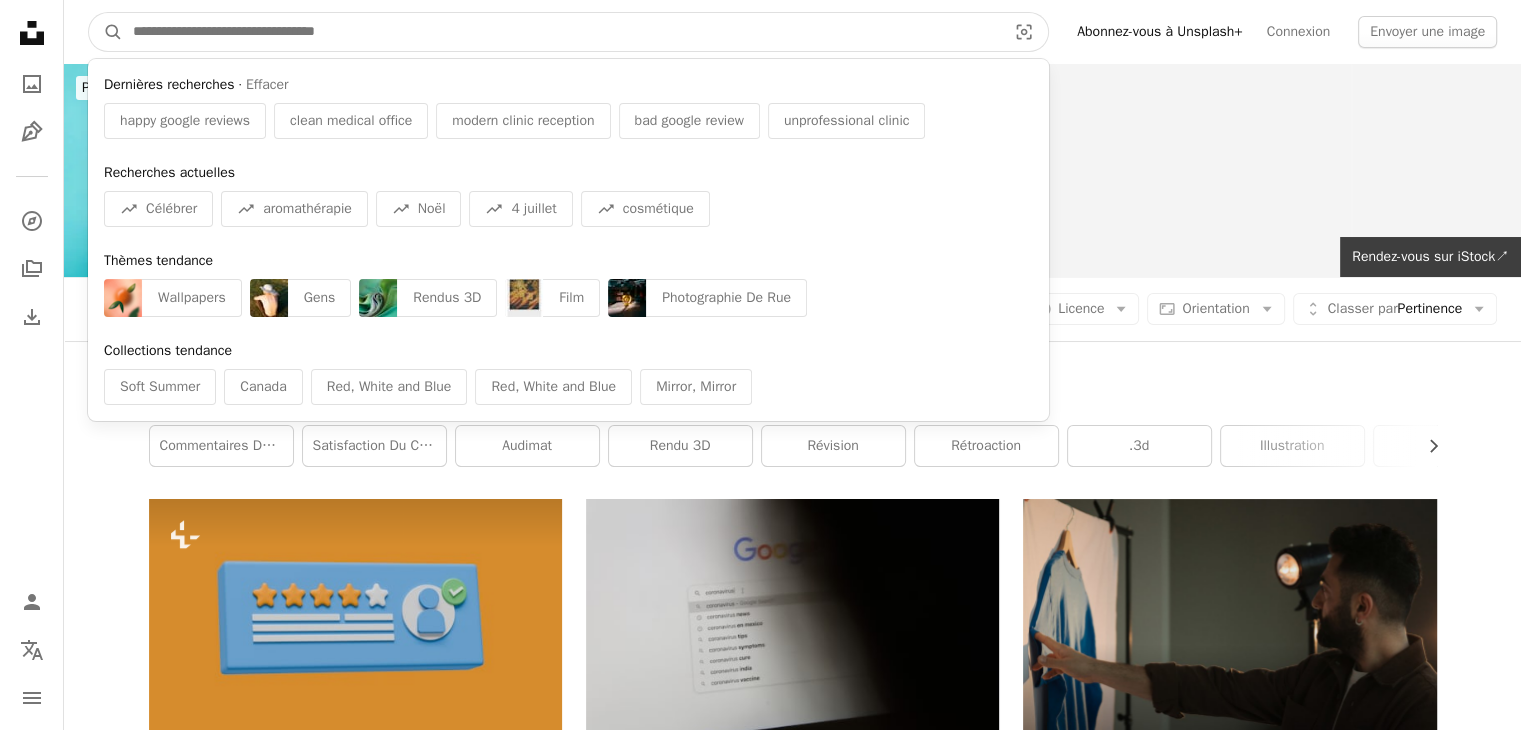 paste on "**********" 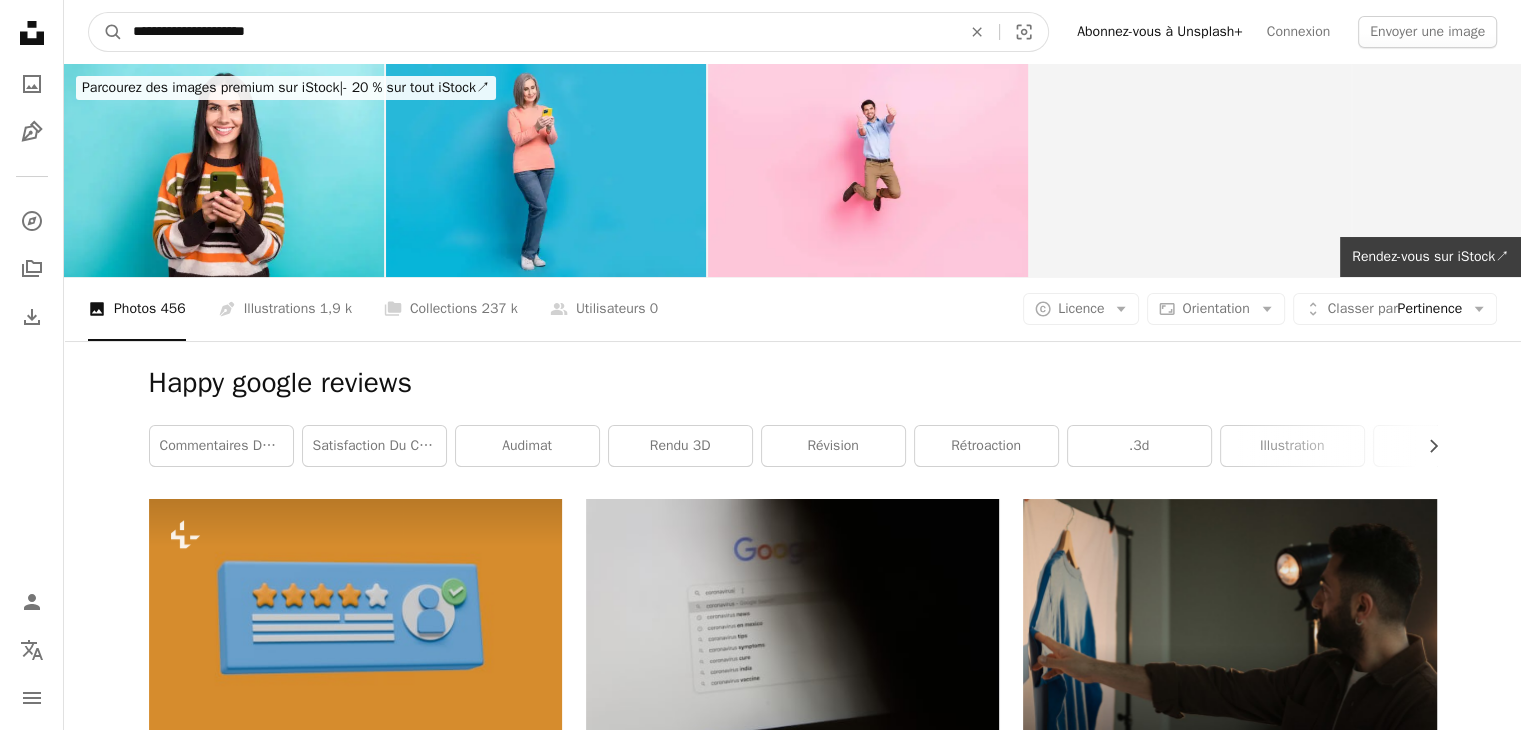 type on "**********" 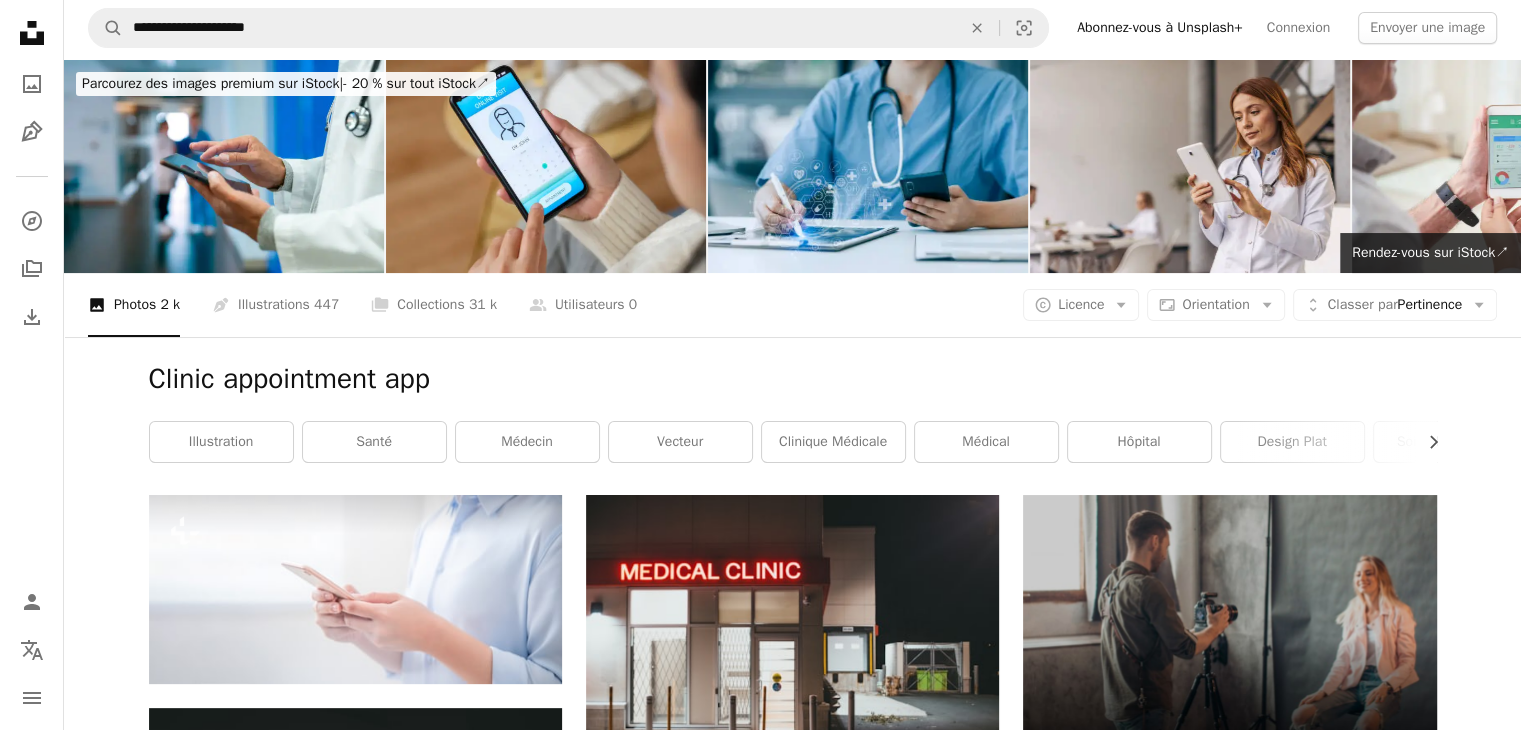scroll, scrollTop: 0, scrollLeft: 0, axis: both 